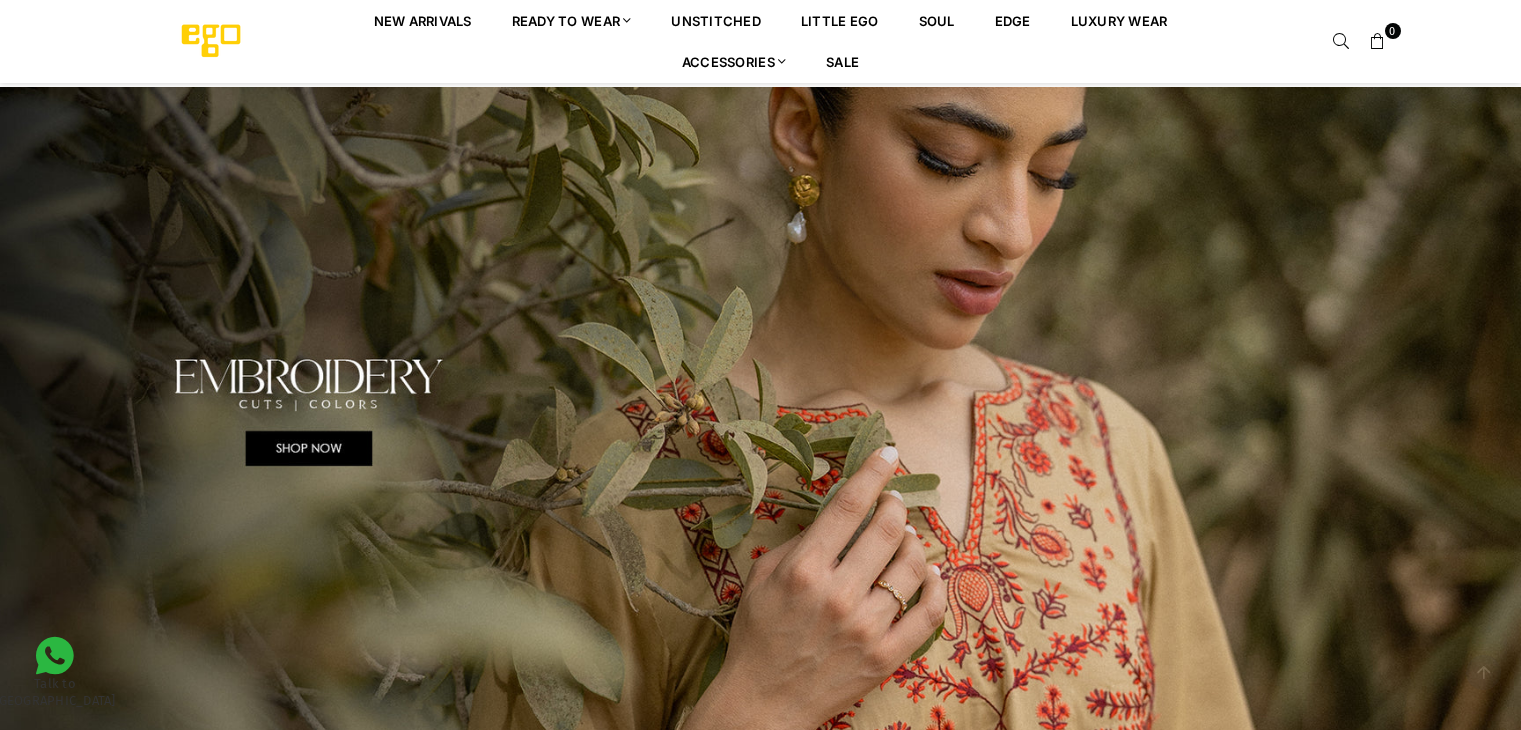 scroll, scrollTop: 882, scrollLeft: 0, axis: vertical 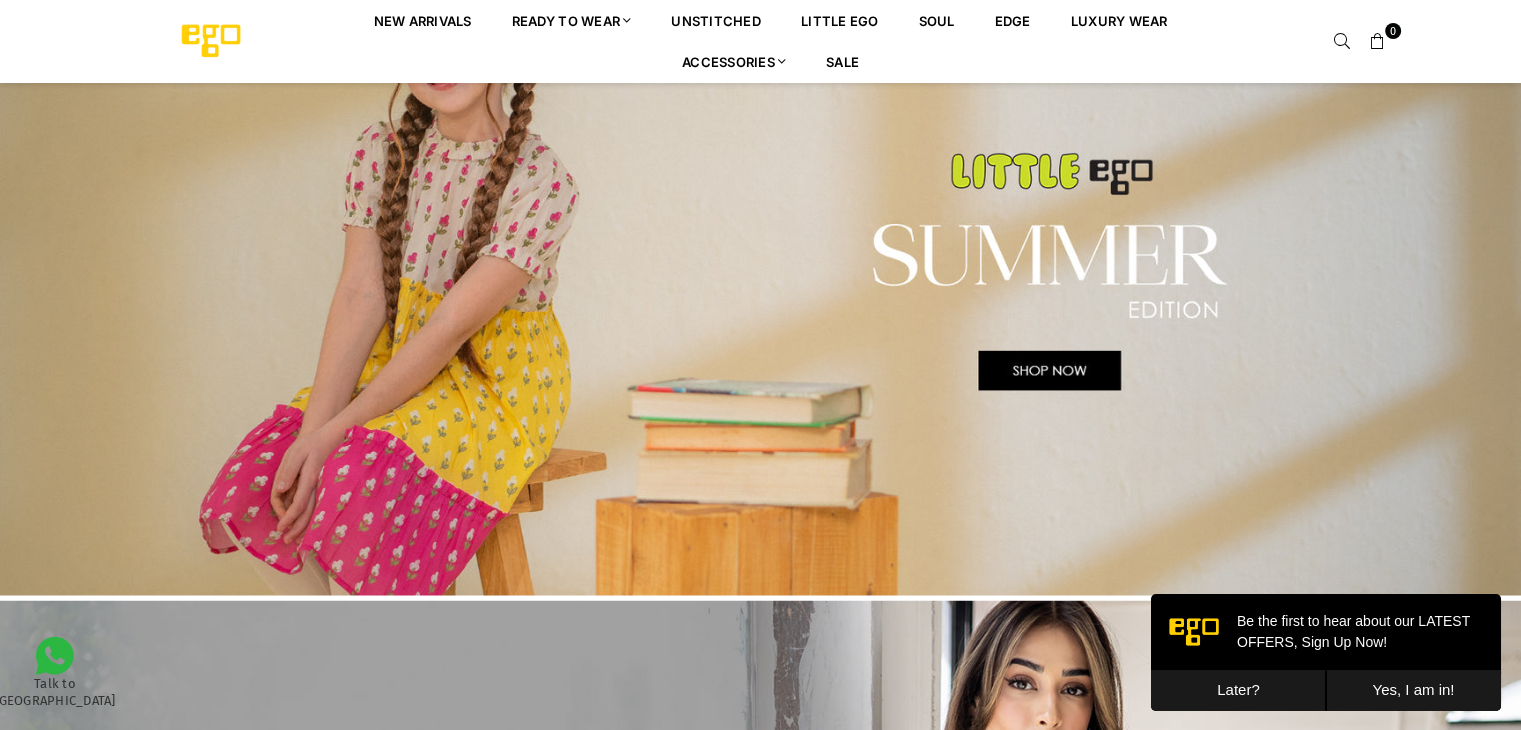 click at bounding box center [760, 271] 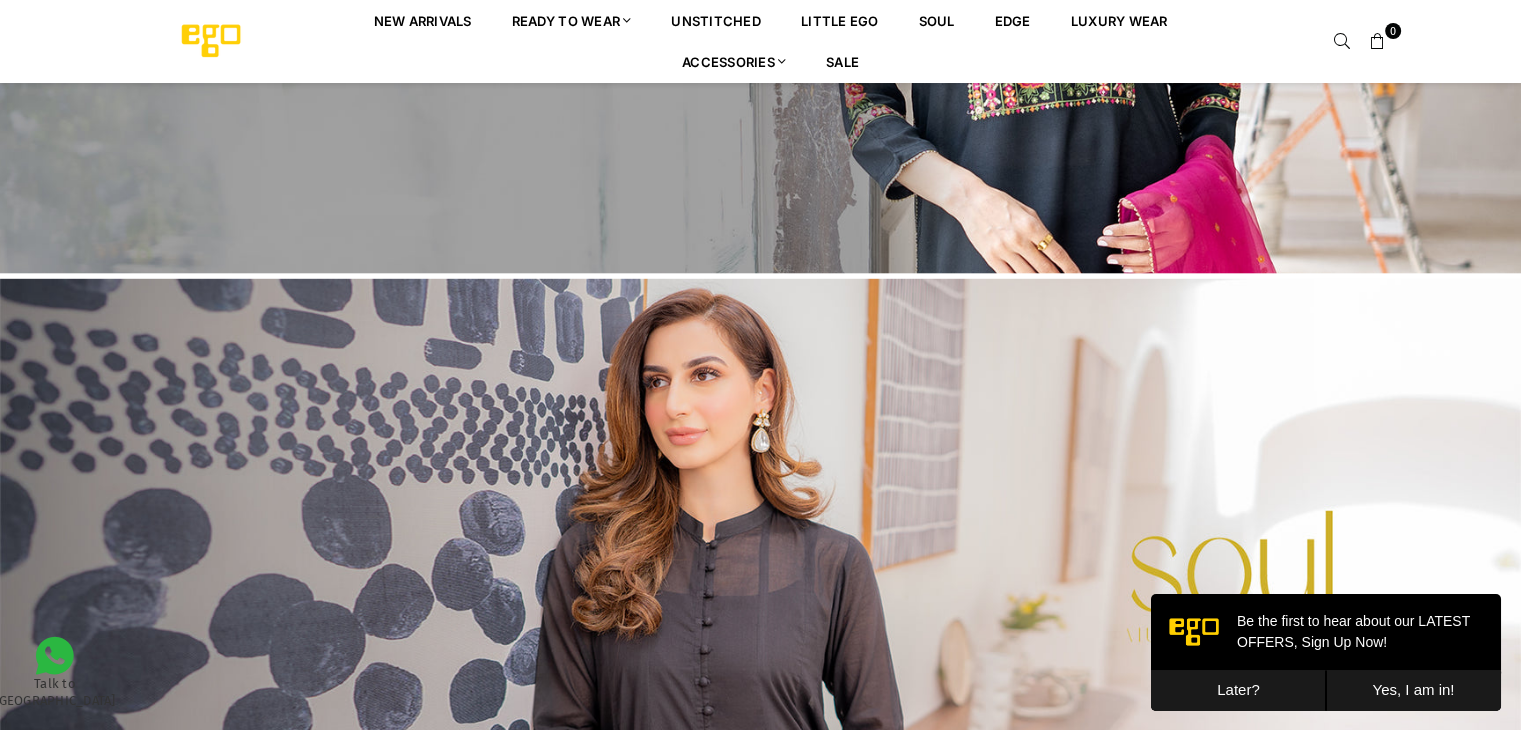 scroll, scrollTop: 4056, scrollLeft: 0, axis: vertical 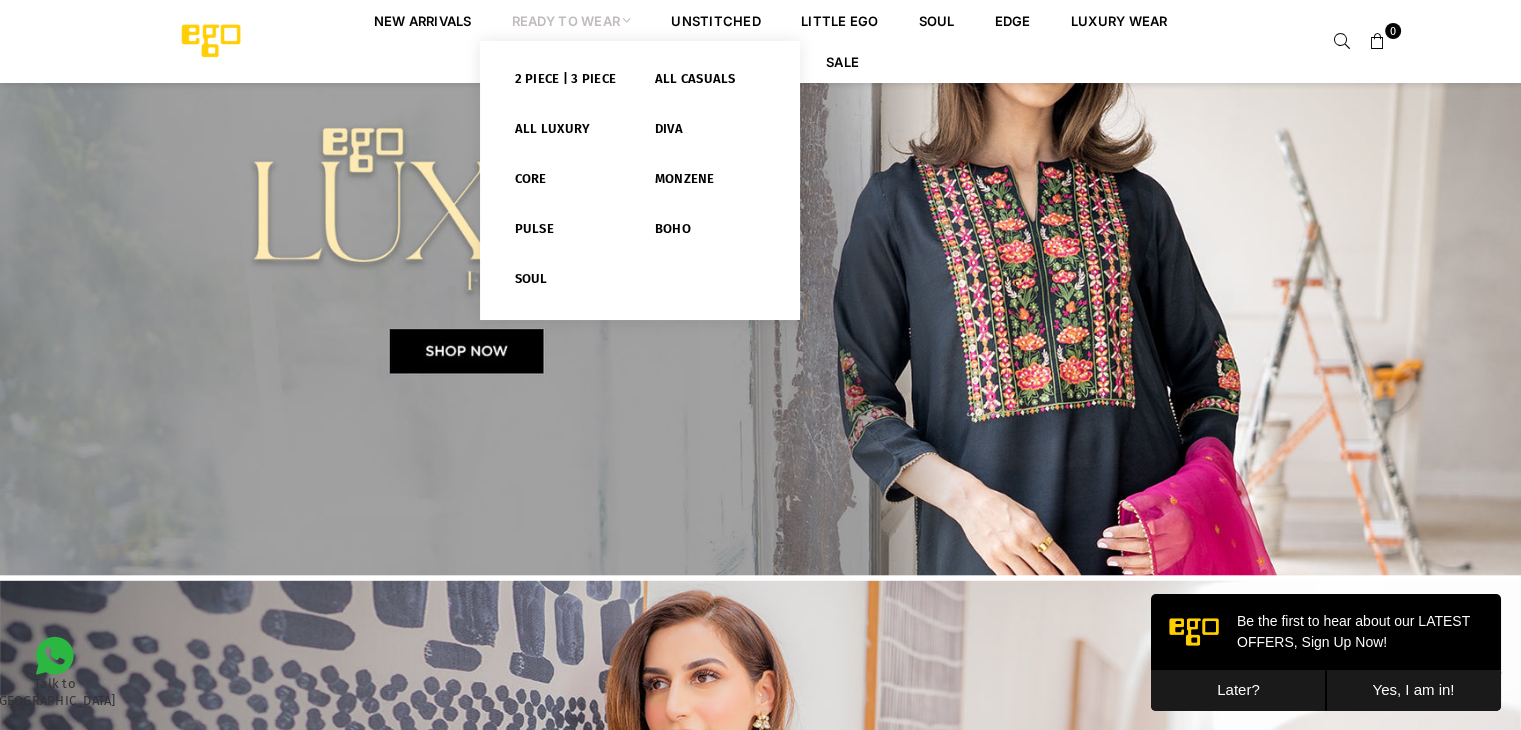 click on "Ready to Wear" at bounding box center (572, 20) 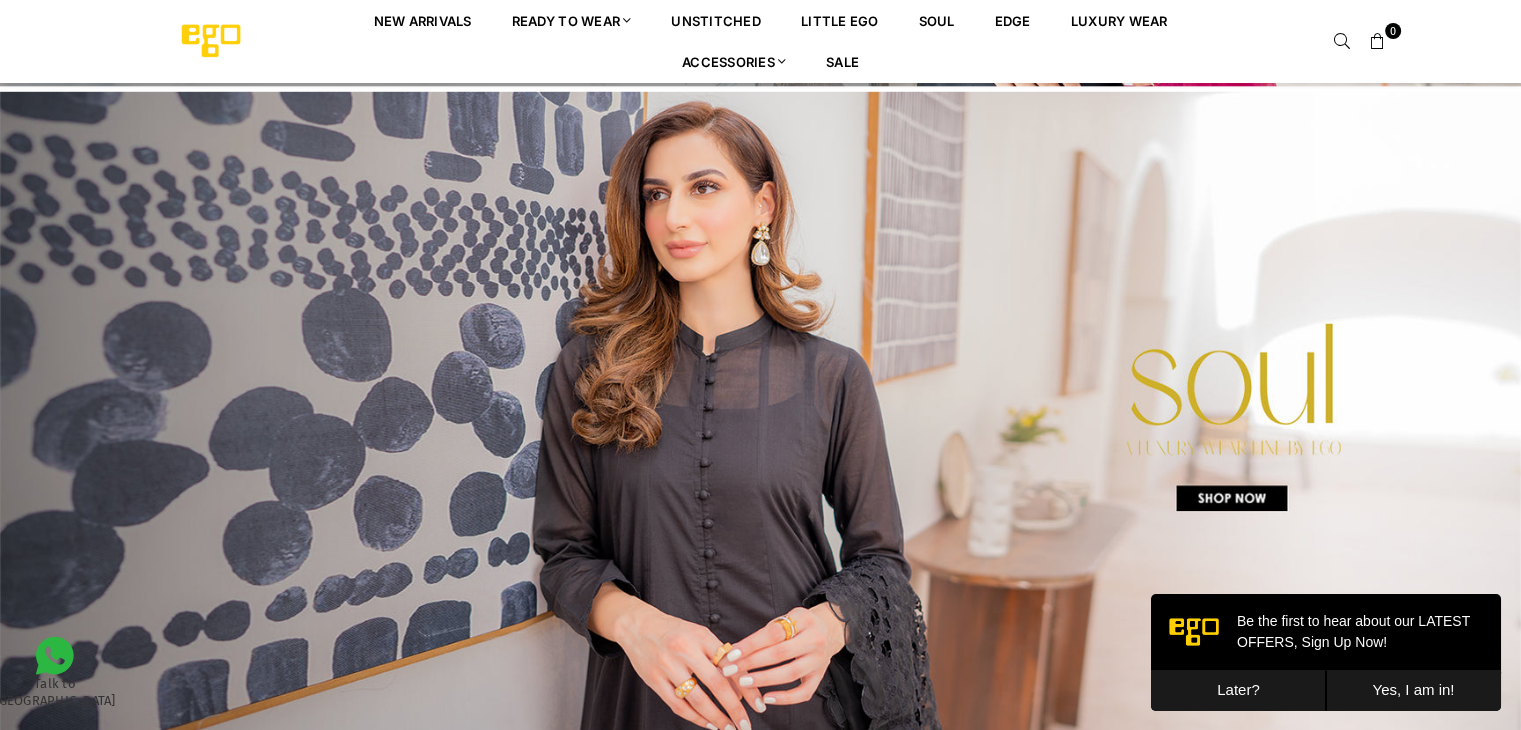 scroll, scrollTop: 4756, scrollLeft: 0, axis: vertical 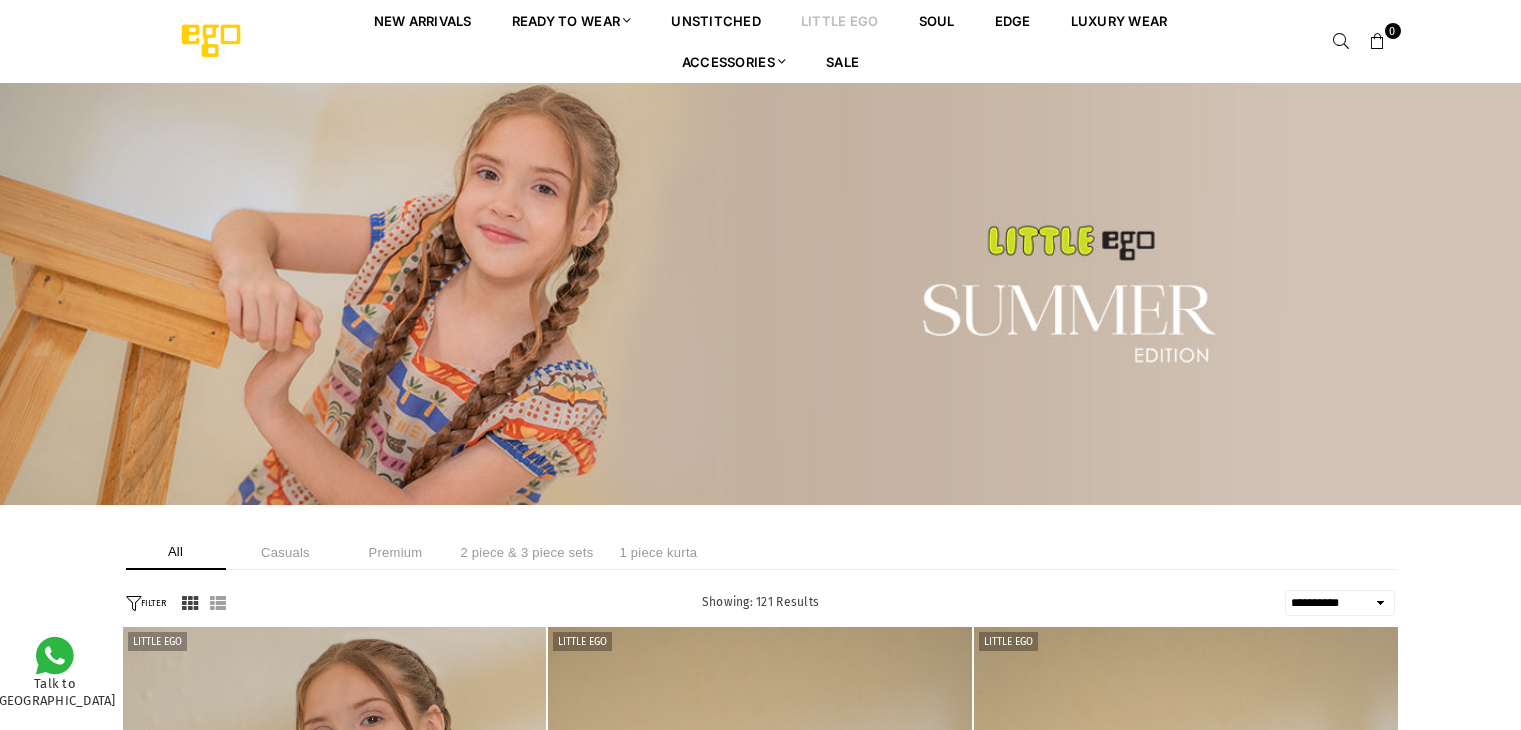 select on "**********" 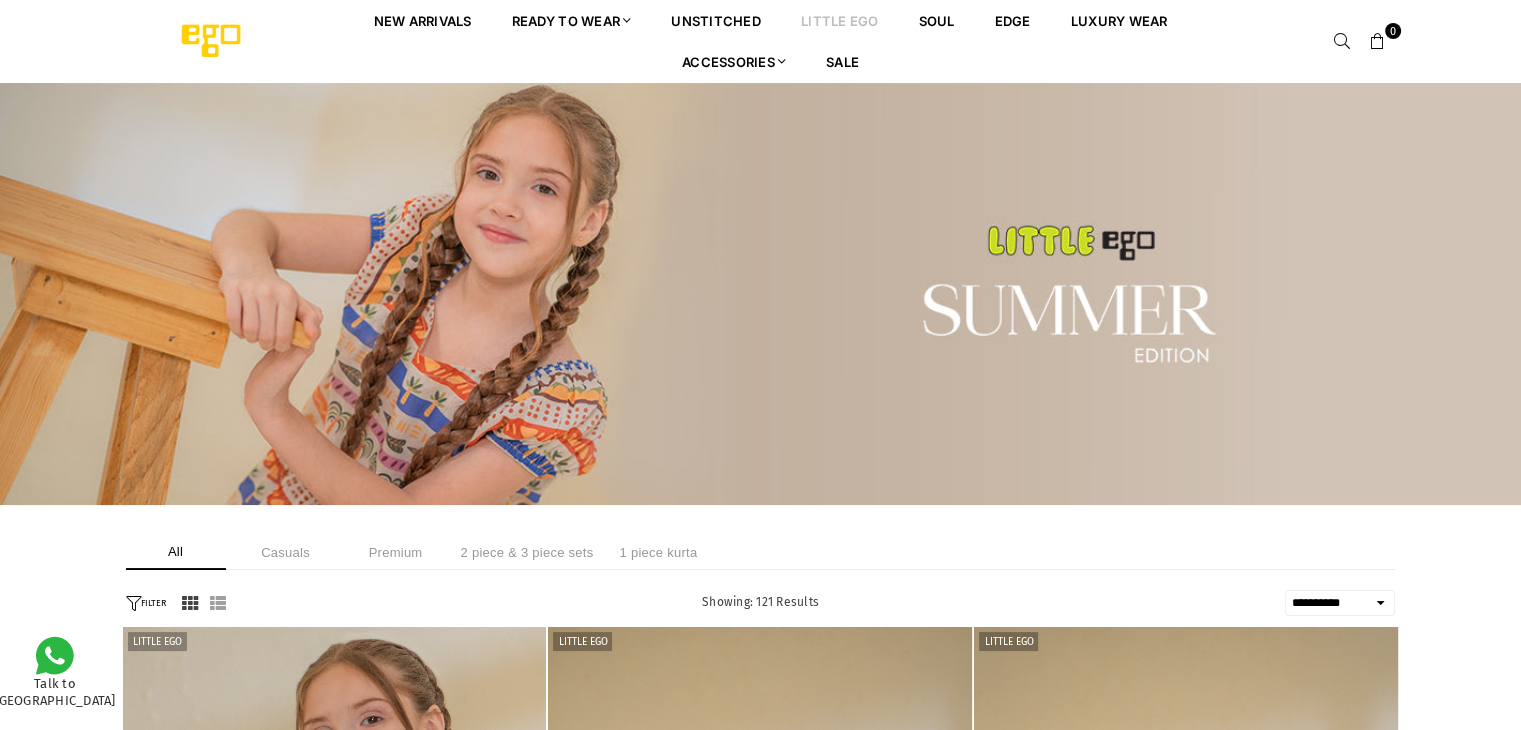 scroll, scrollTop: 0, scrollLeft: 0, axis: both 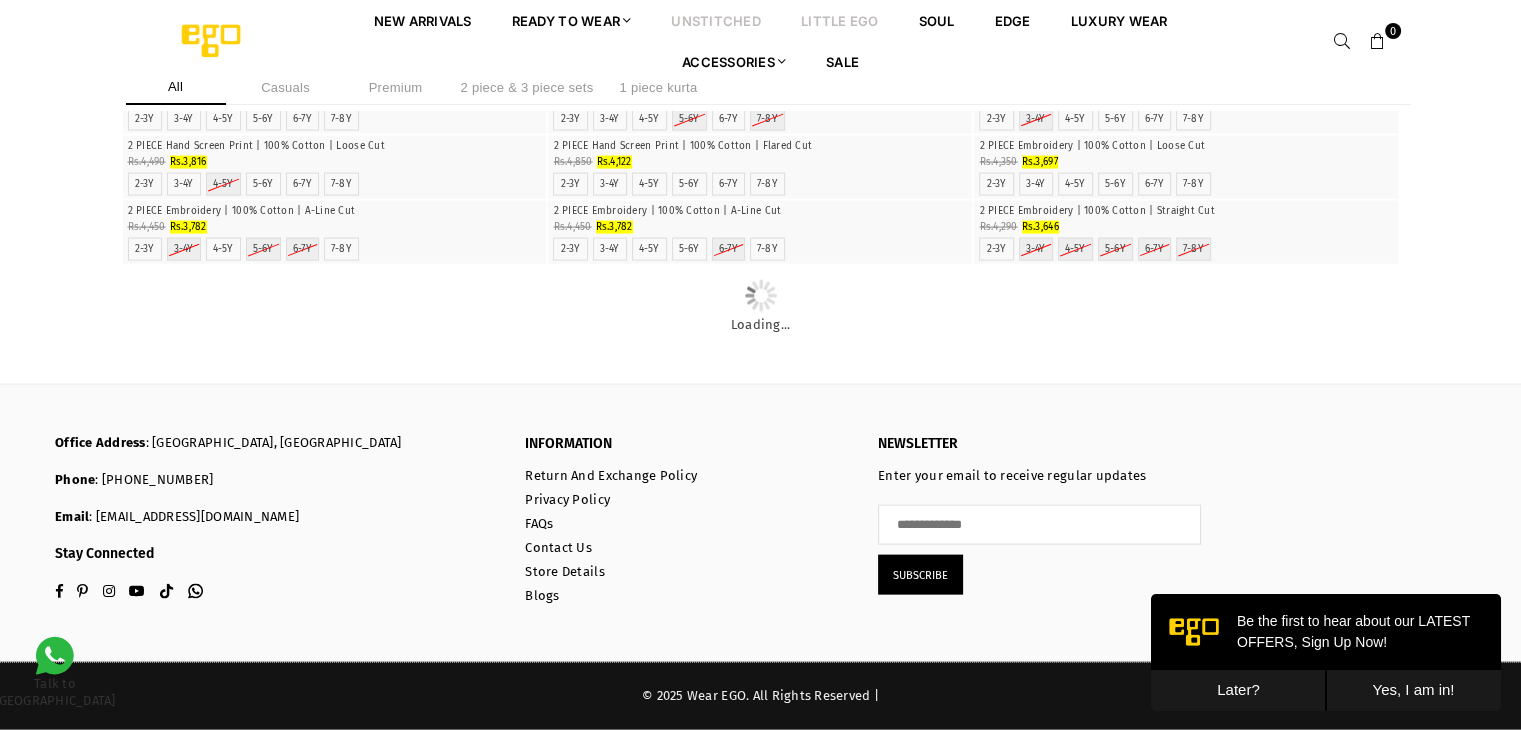 click on "unstitched" at bounding box center [716, 20] 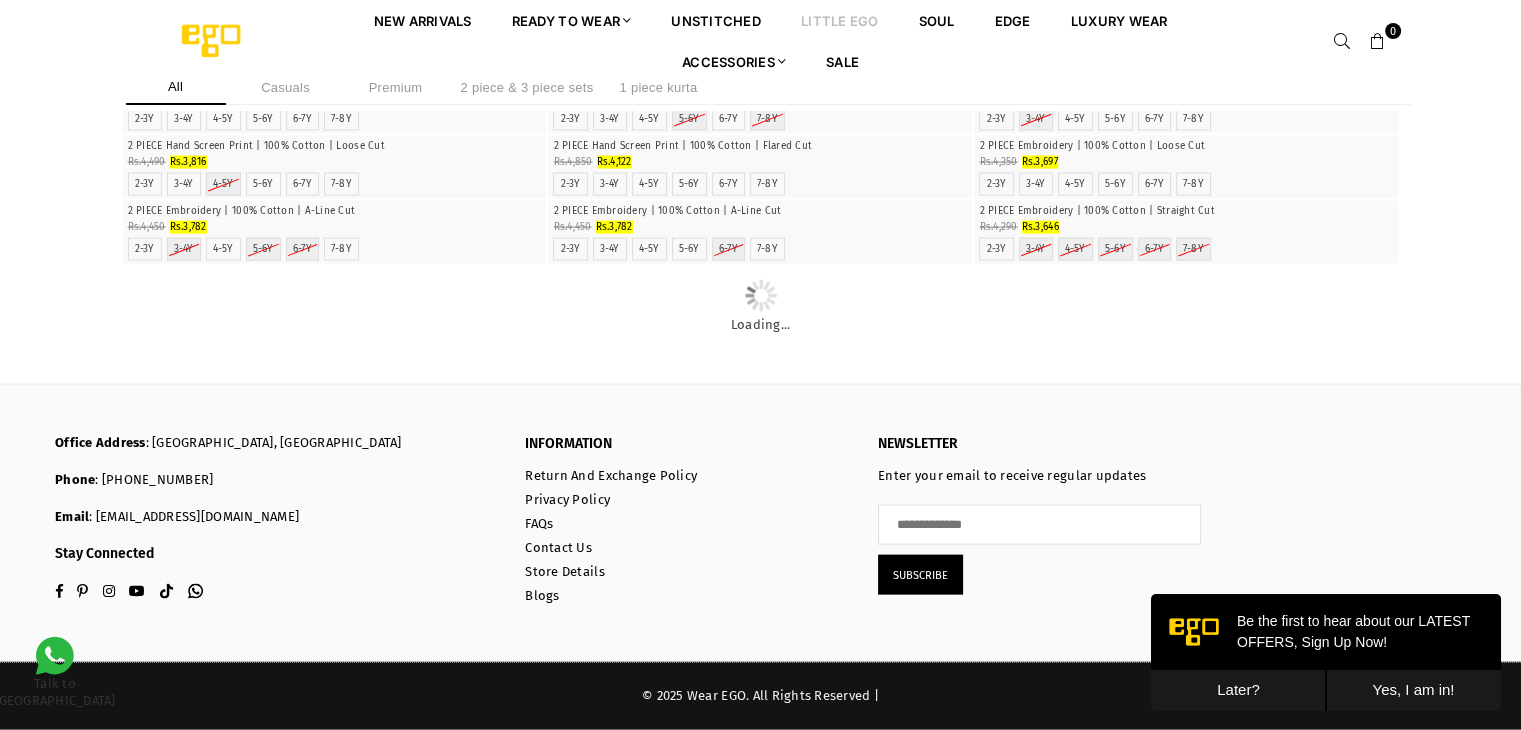 scroll, scrollTop: 12701, scrollLeft: 0, axis: vertical 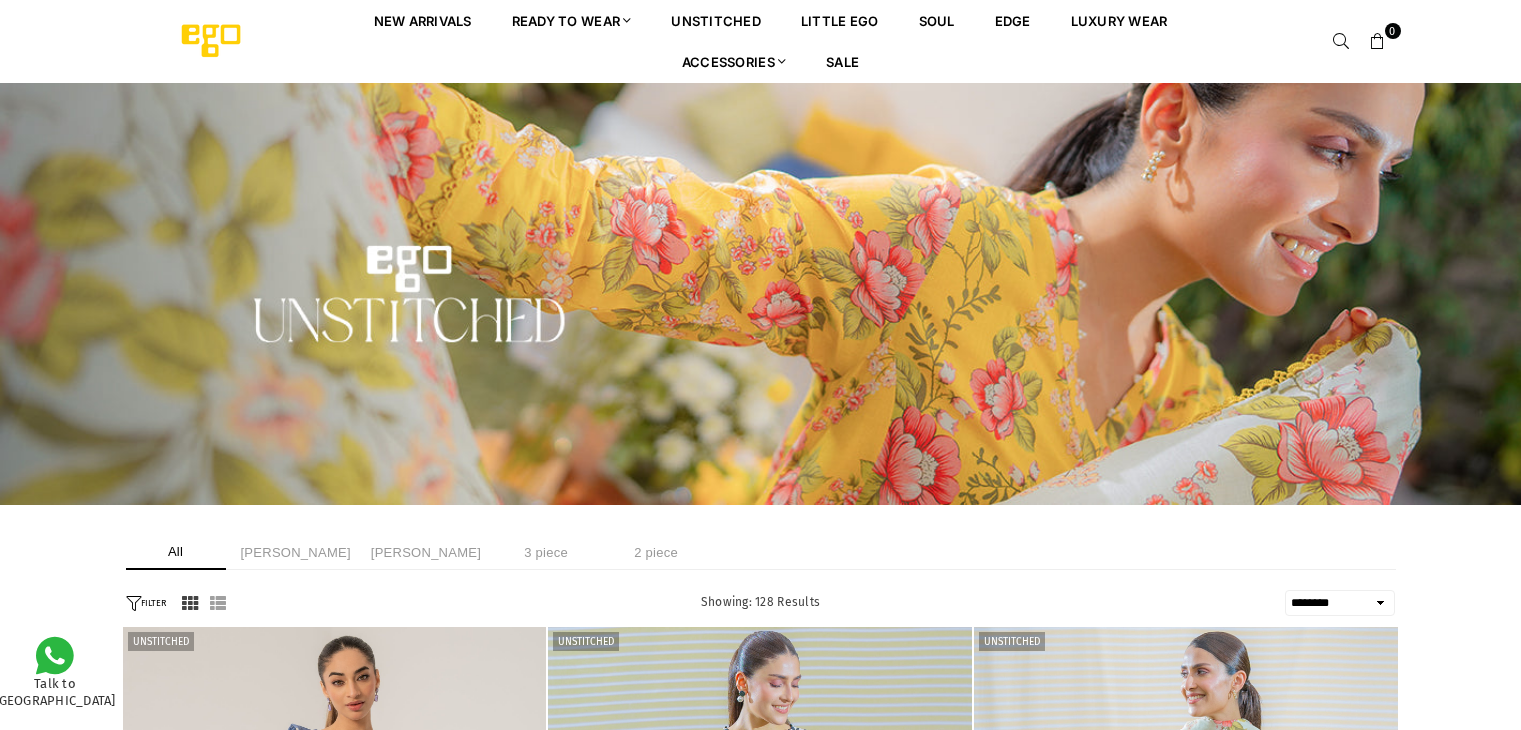 select on "******" 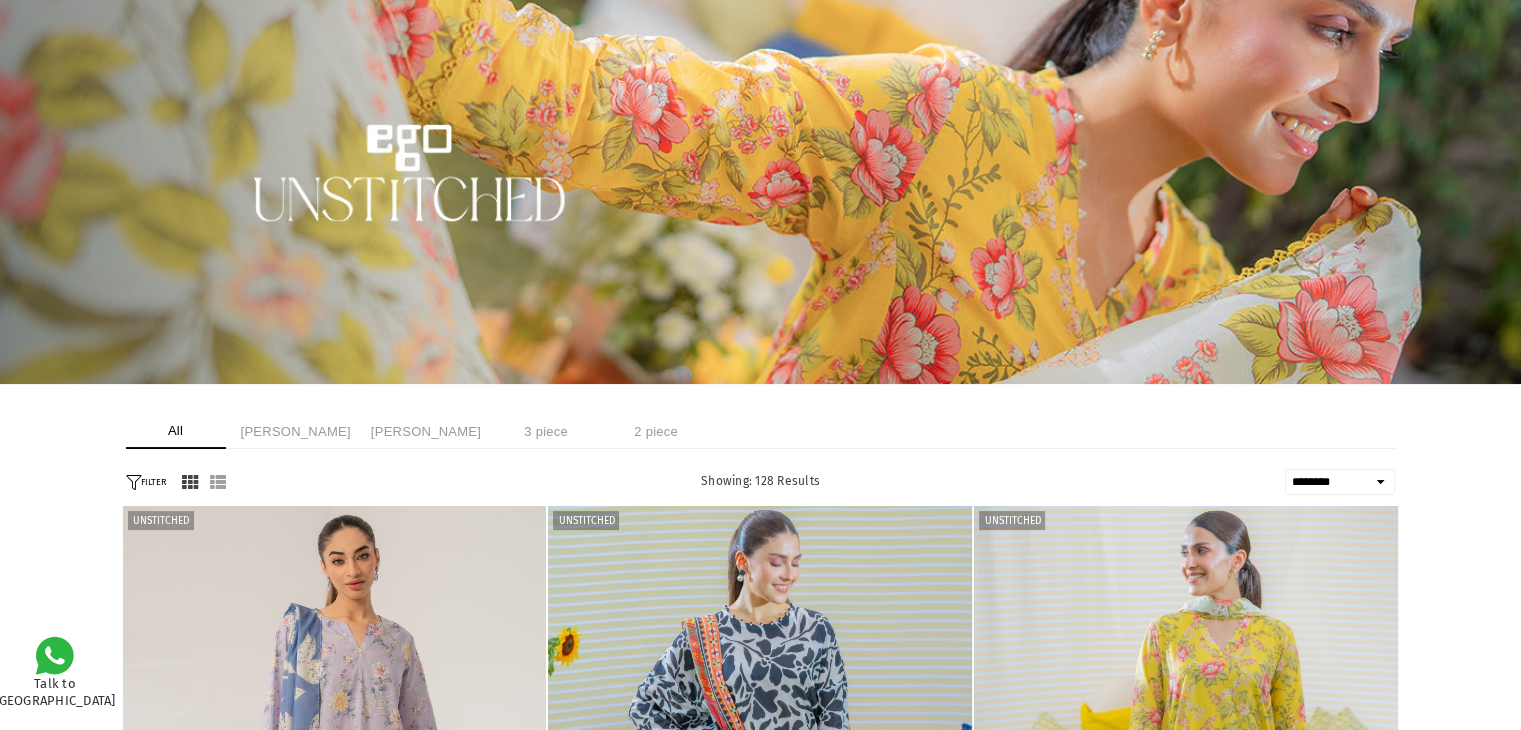 scroll, scrollTop: 0, scrollLeft: 0, axis: both 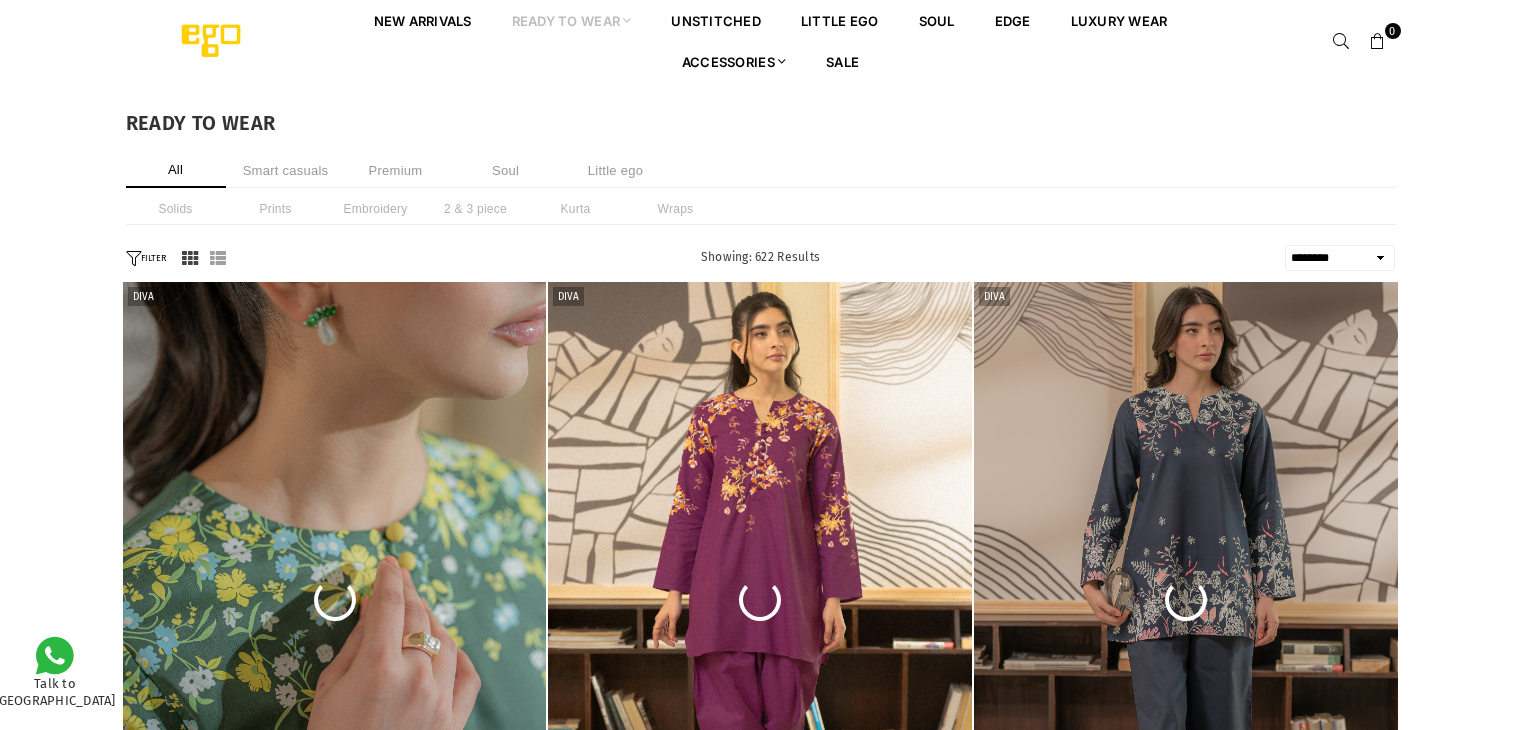 select on "******" 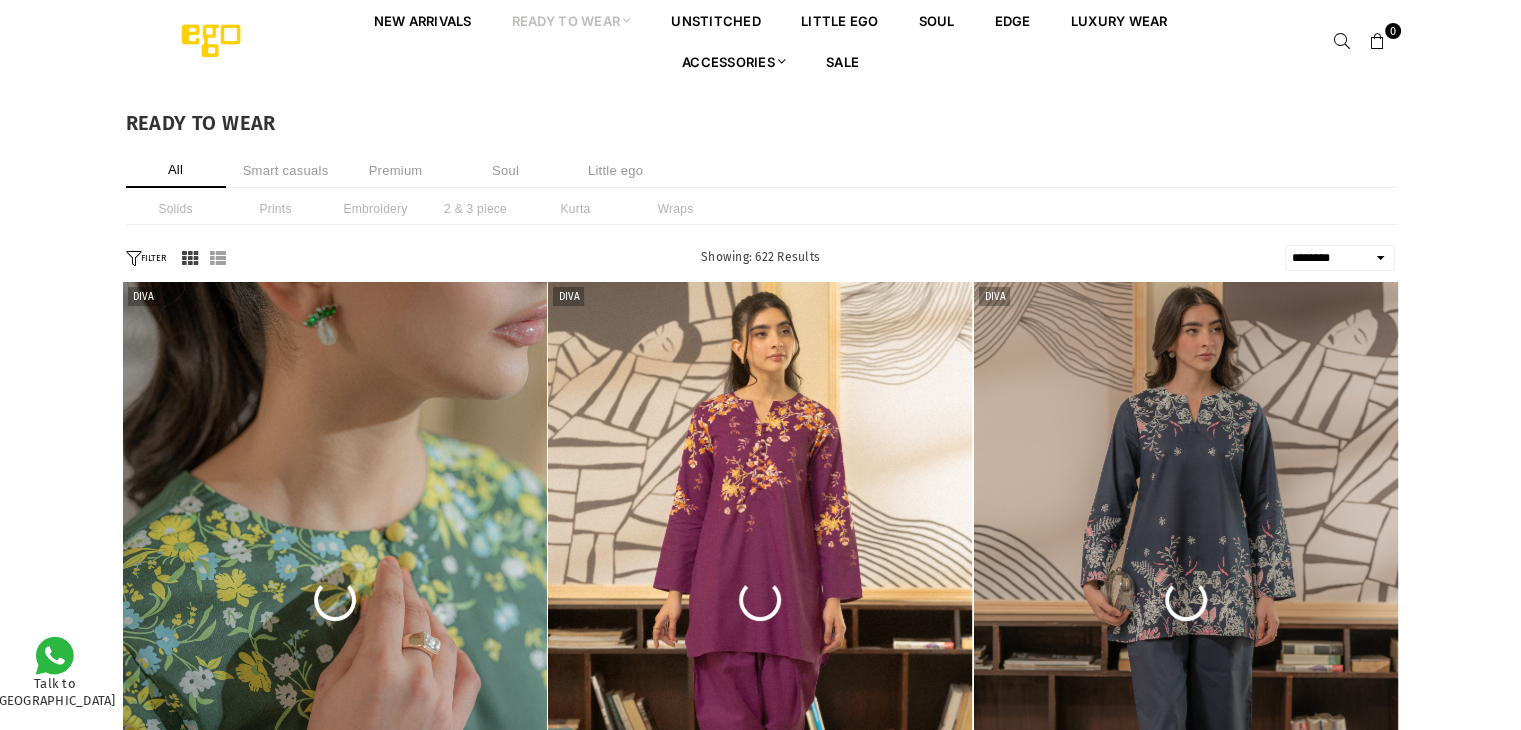 scroll, scrollTop: 0, scrollLeft: 0, axis: both 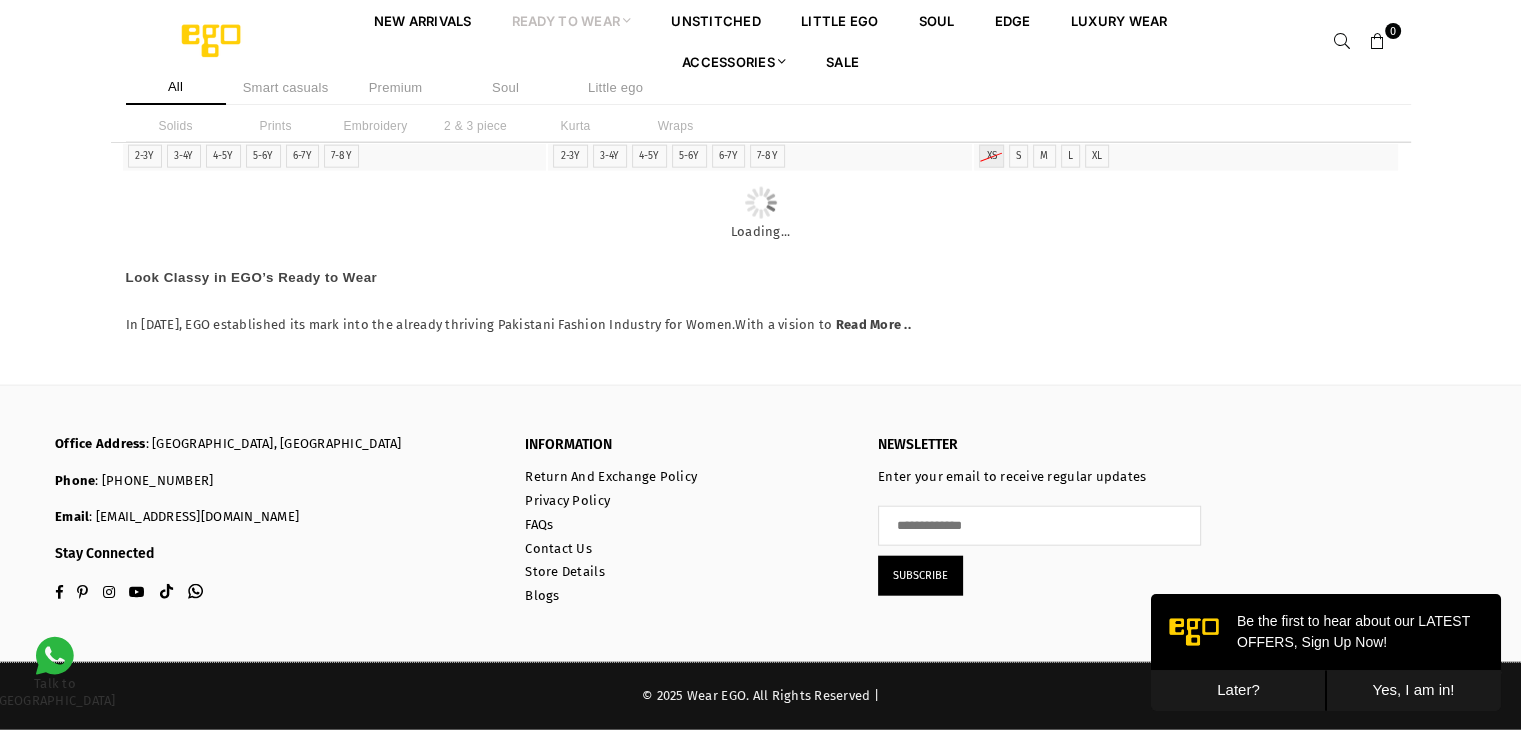 click at bounding box center [1186, -87] 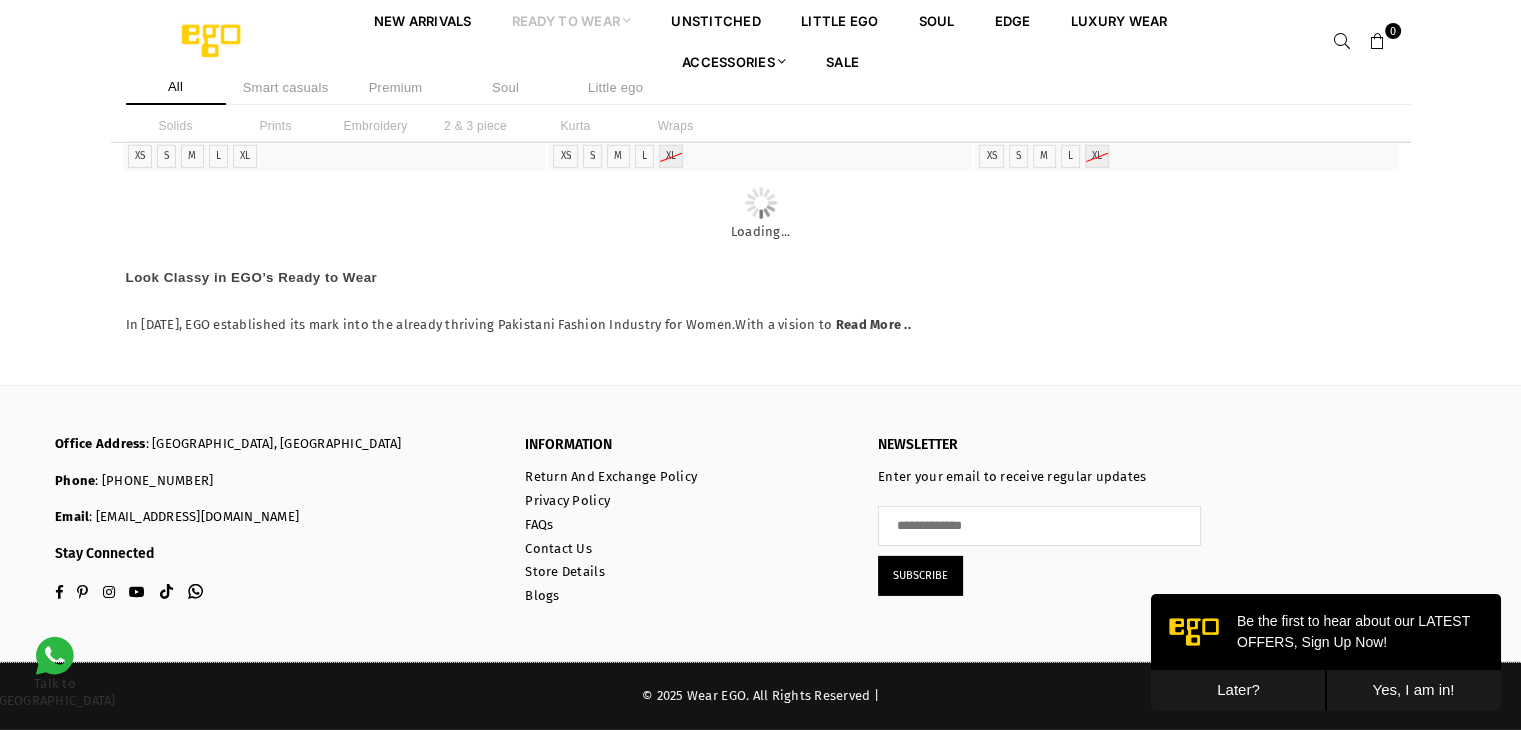 scroll, scrollTop: 34420, scrollLeft: 0, axis: vertical 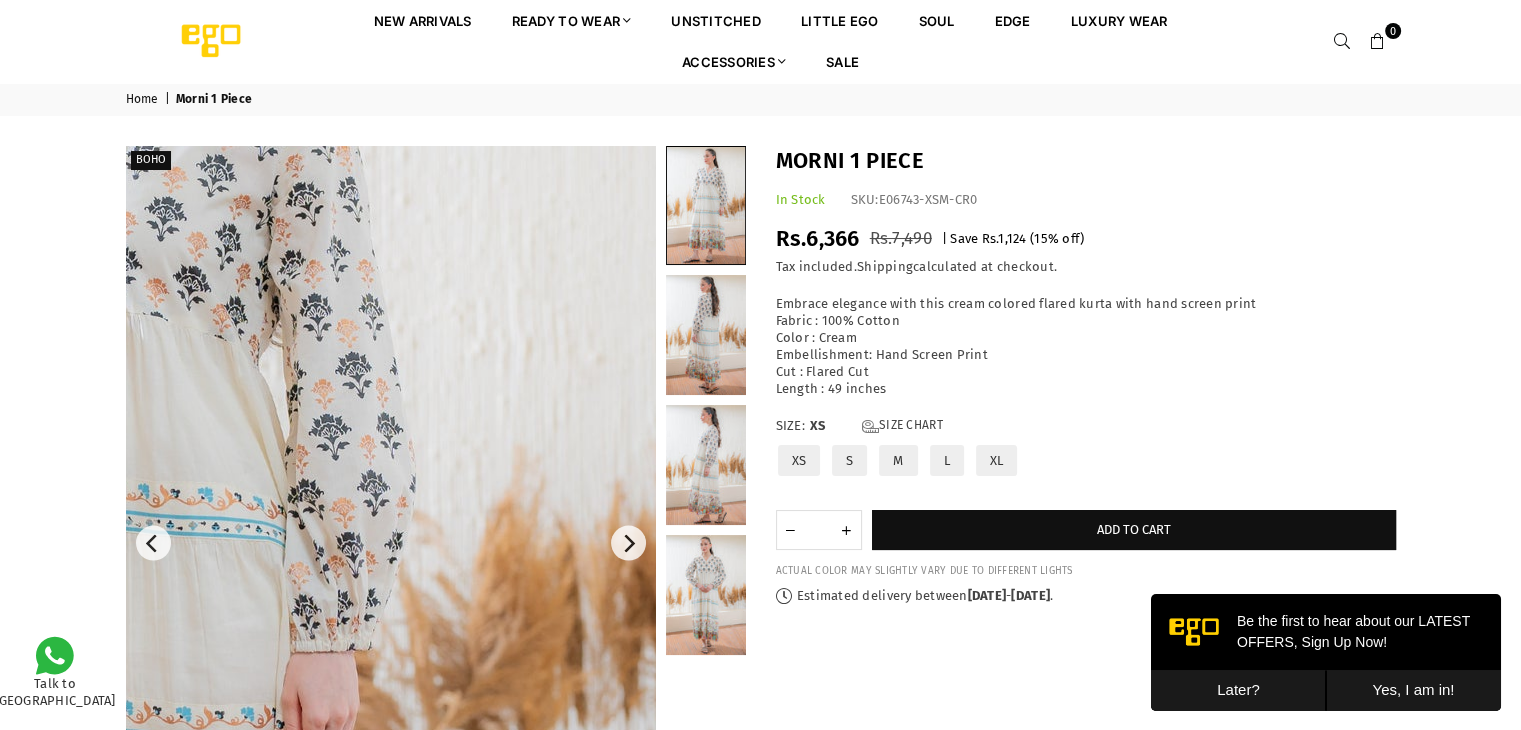 click at bounding box center [80, 629] 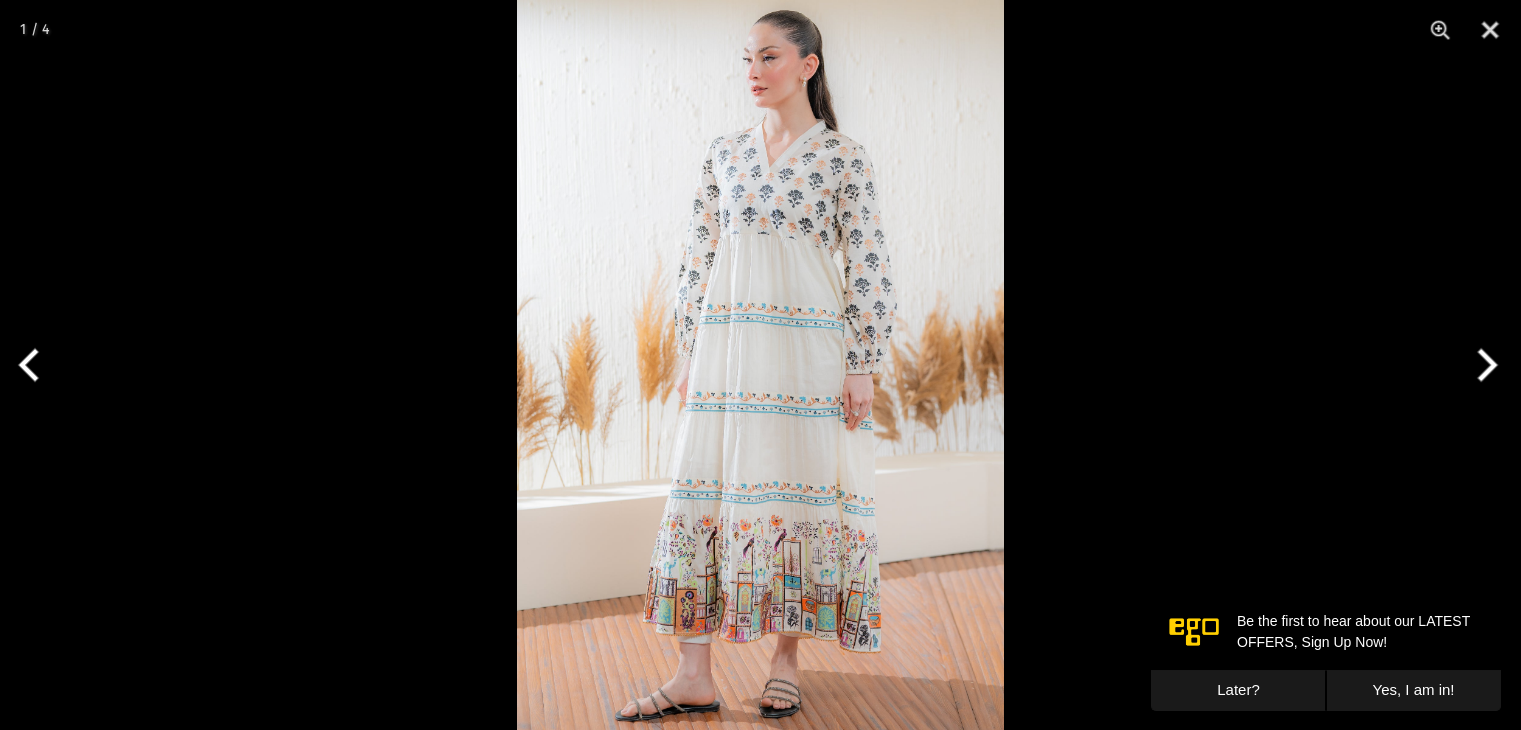 click at bounding box center (760, 365) 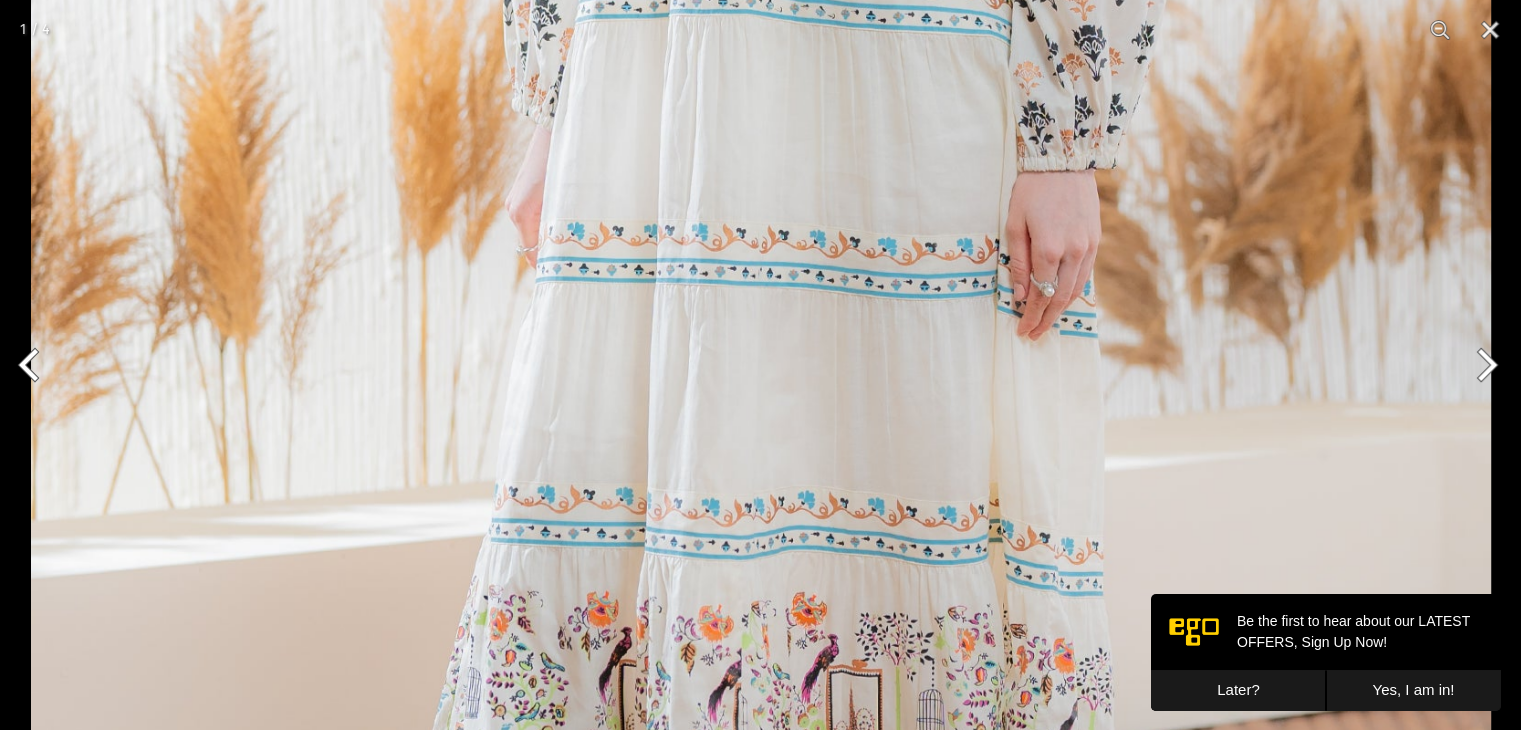 click at bounding box center [761, 143] 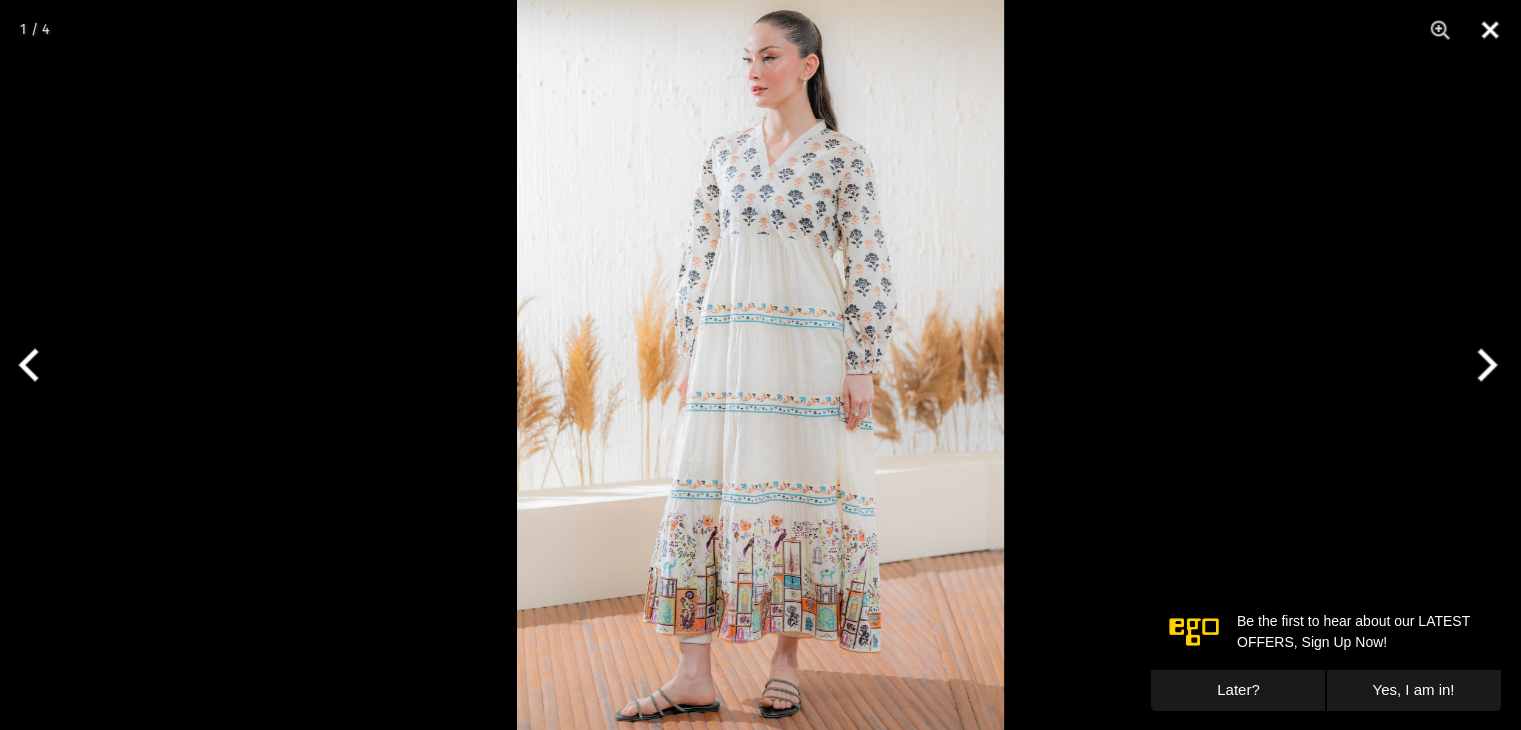 click at bounding box center (1490, 30) 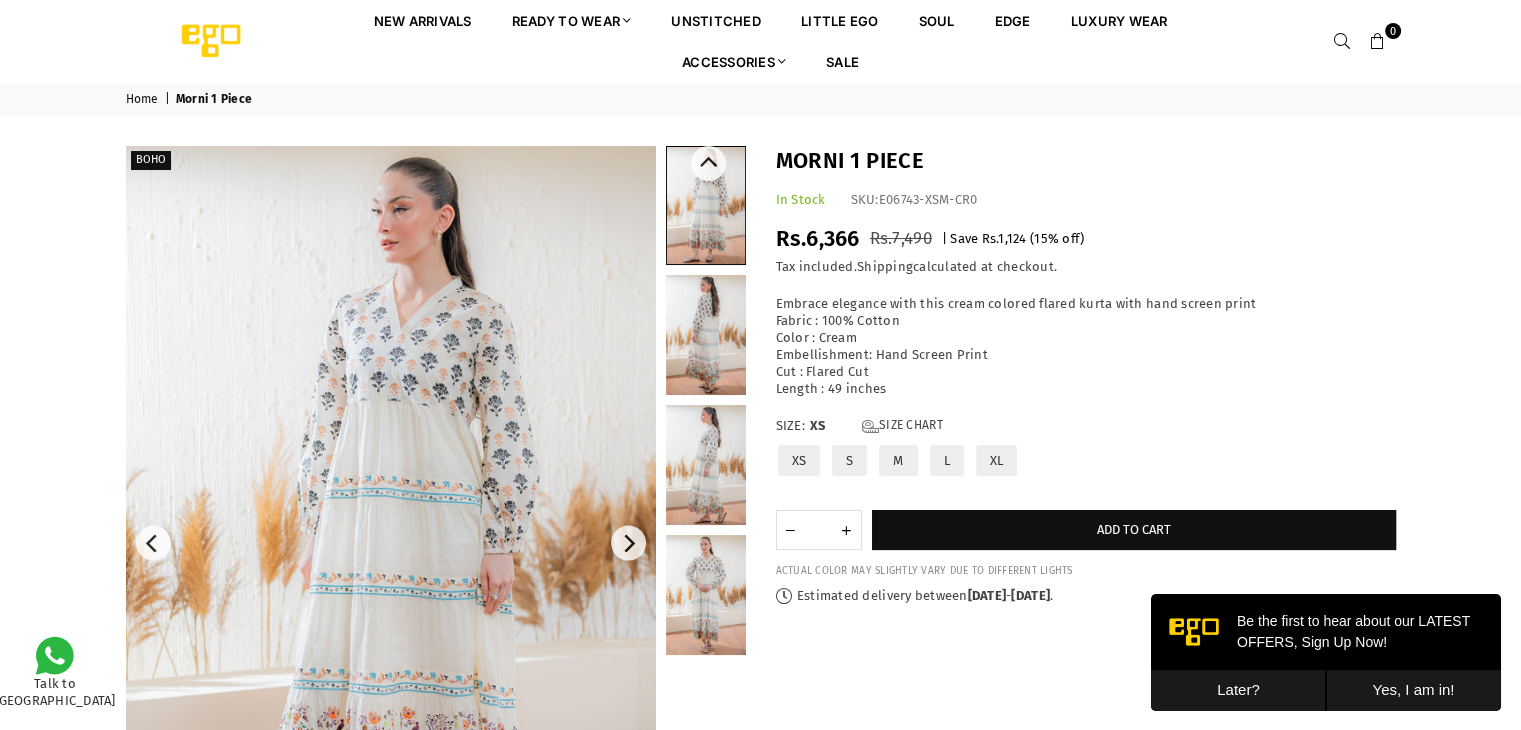 click at bounding box center [706, 335] 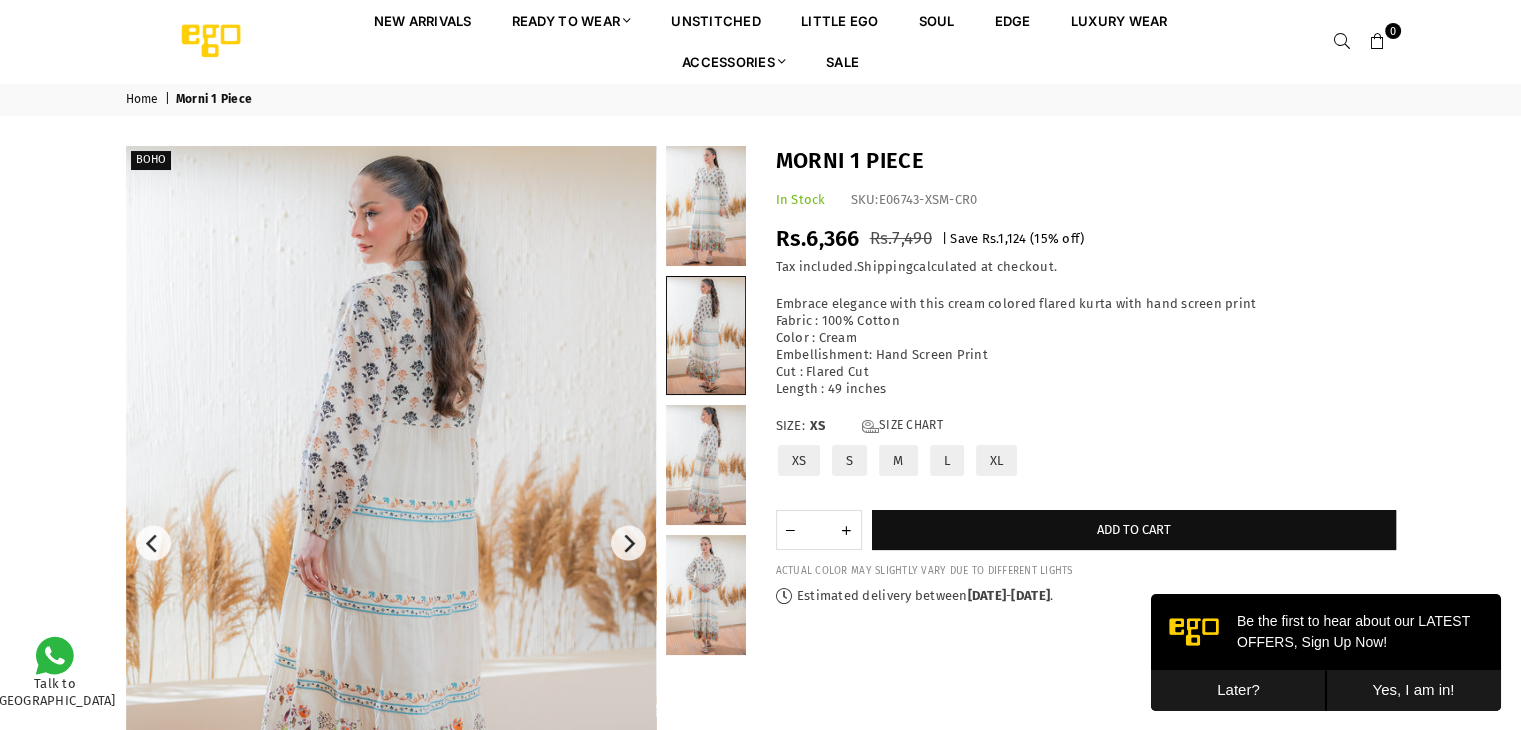 click at bounding box center (391, 543) 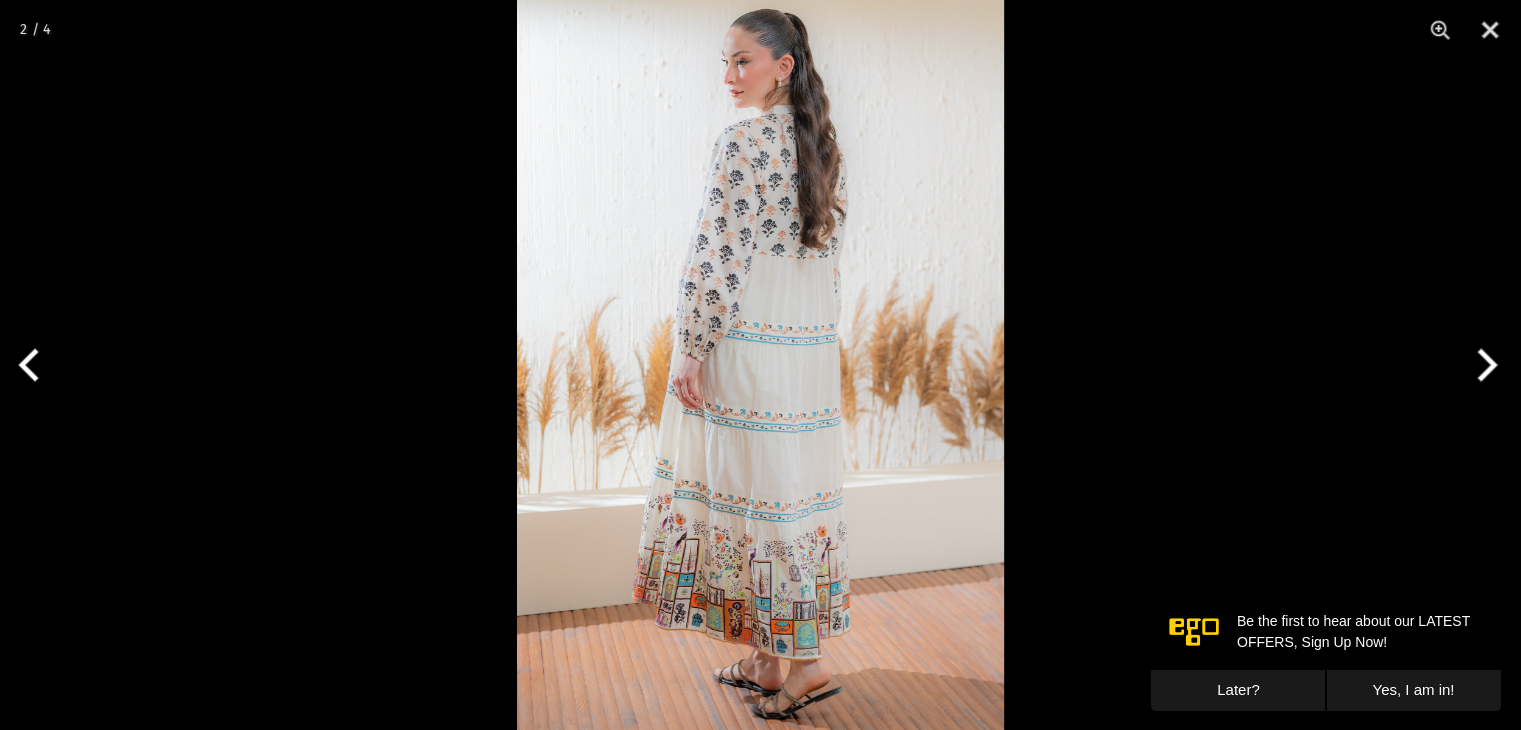 click at bounding box center (760, 365) 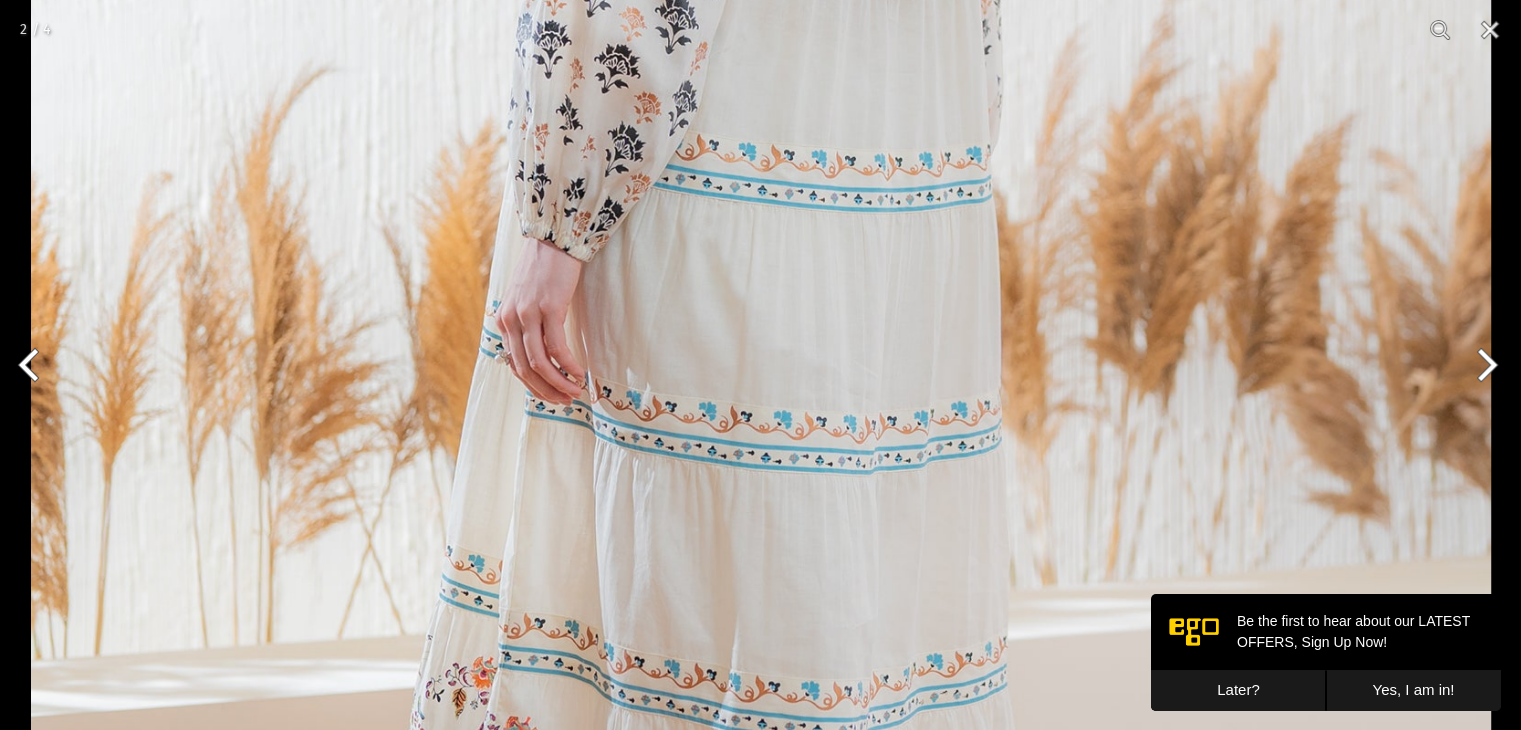 click at bounding box center (761, 271) 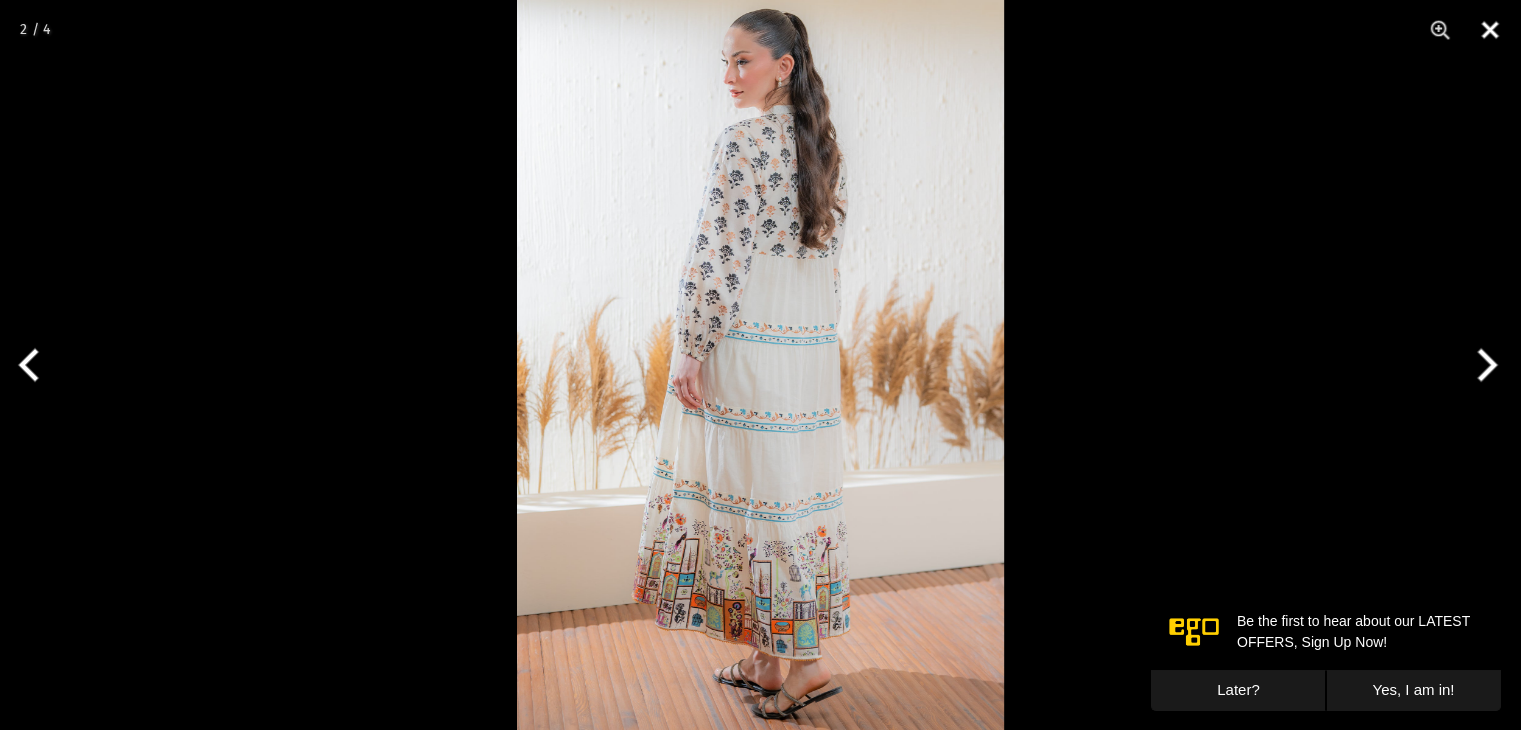 click at bounding box center (1490, 30) 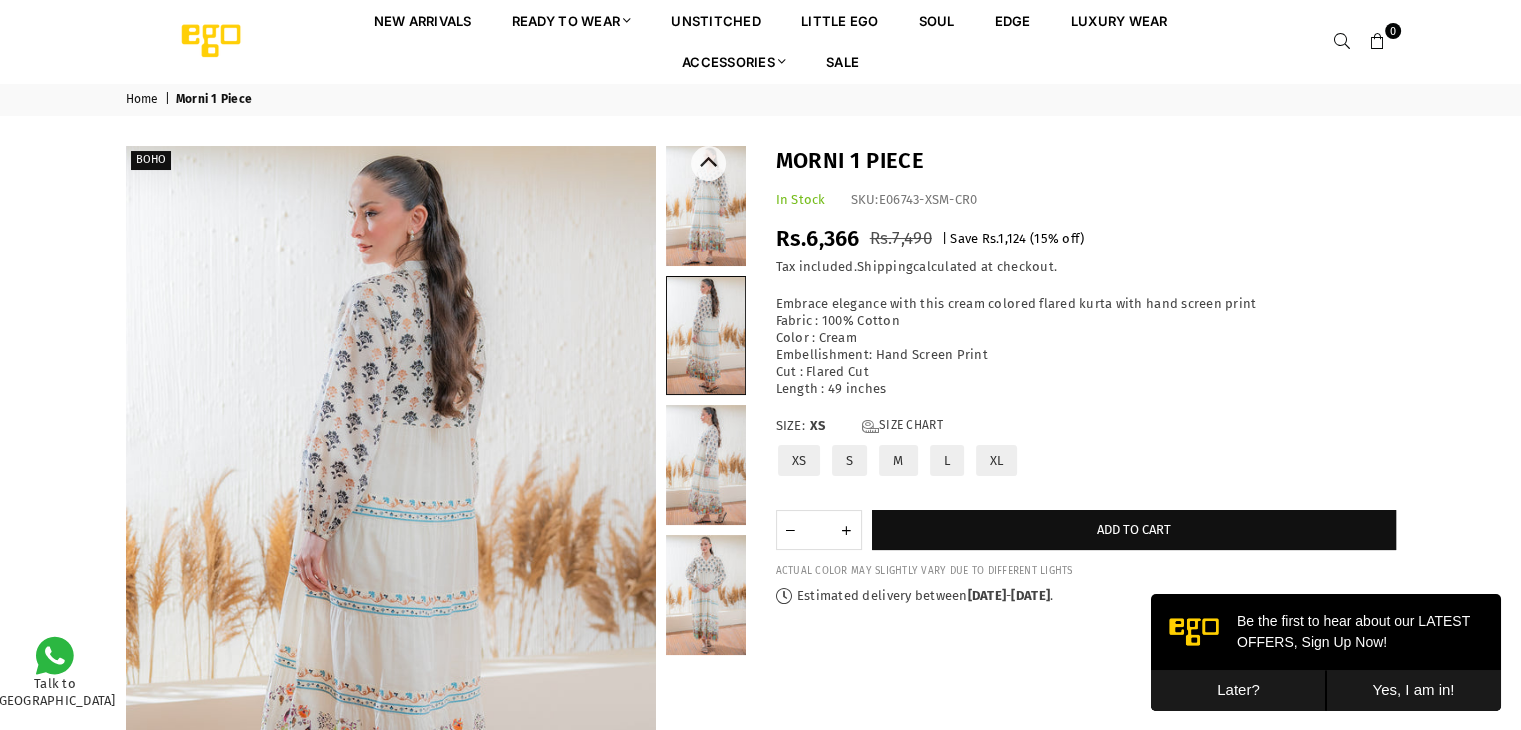 click at bounding box center (706, 206) 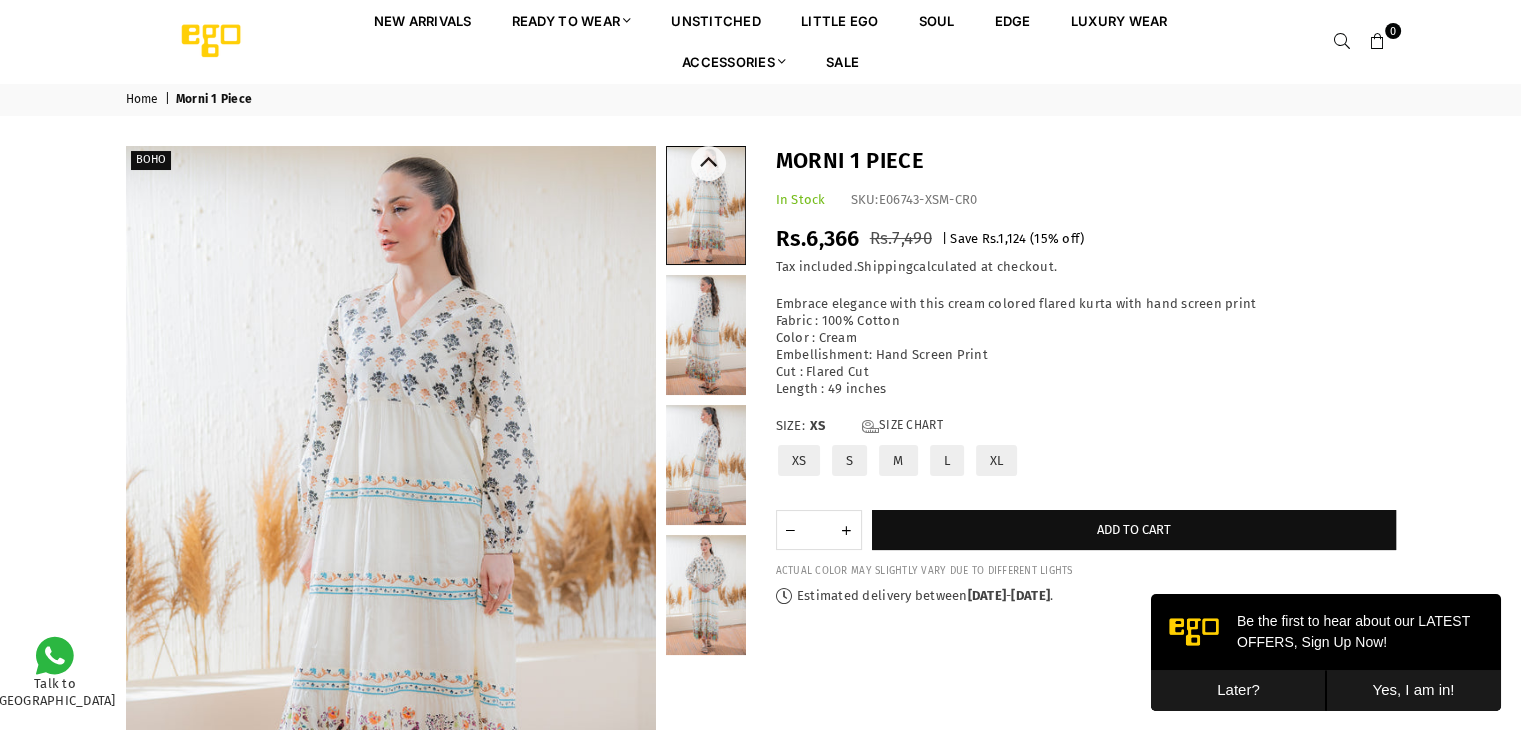 click at bounding box center (706, 595) 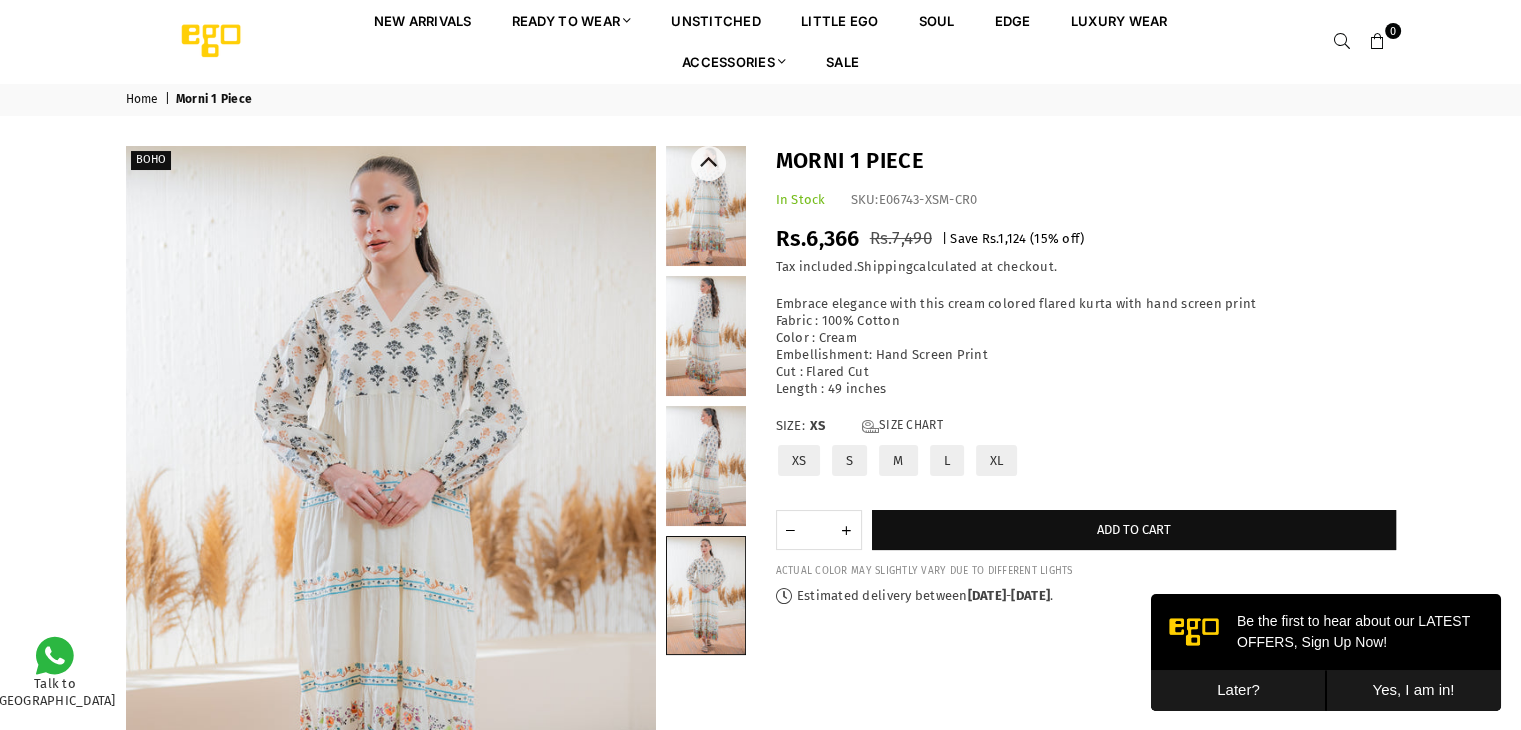 click at bounding box center (706, 466) 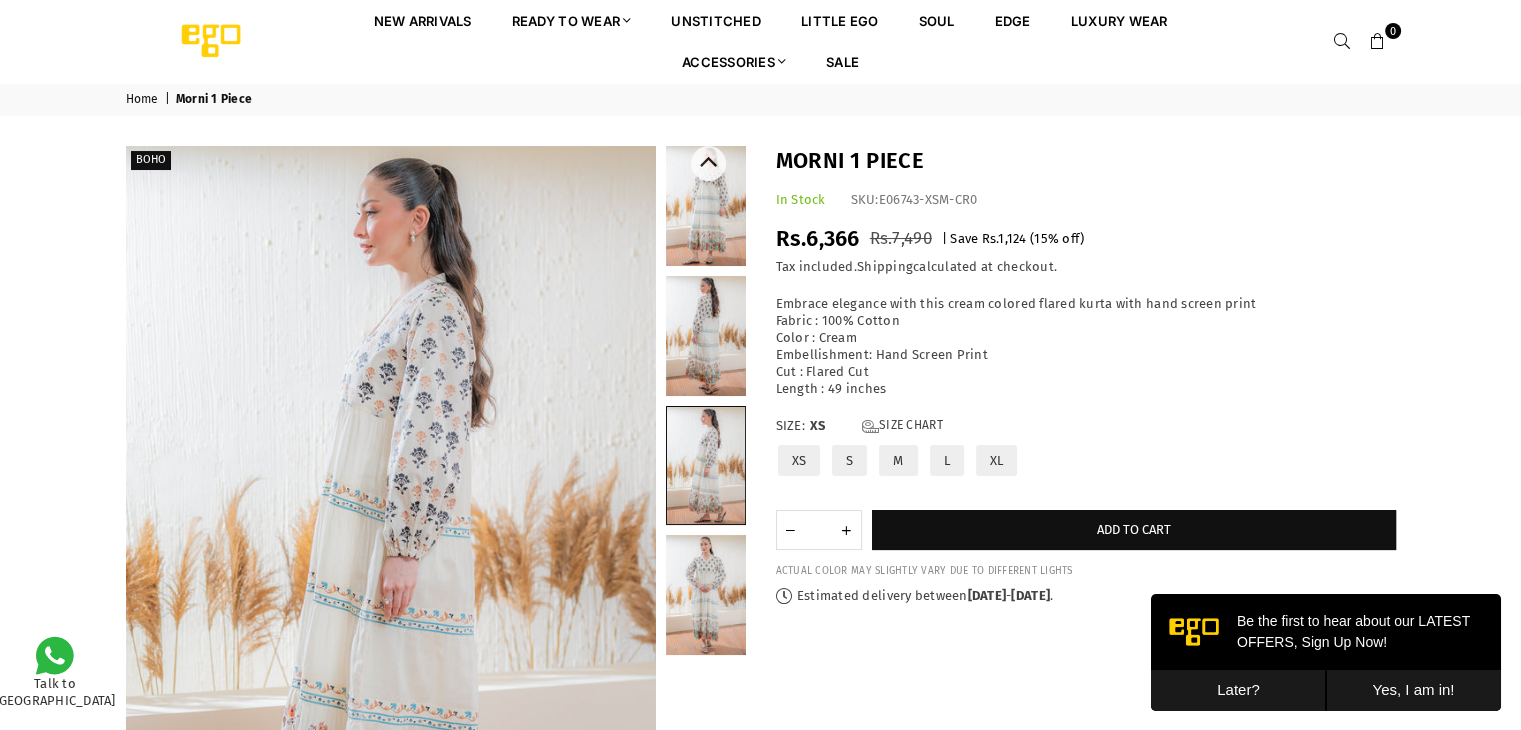 click at bounding box center (706, 336) 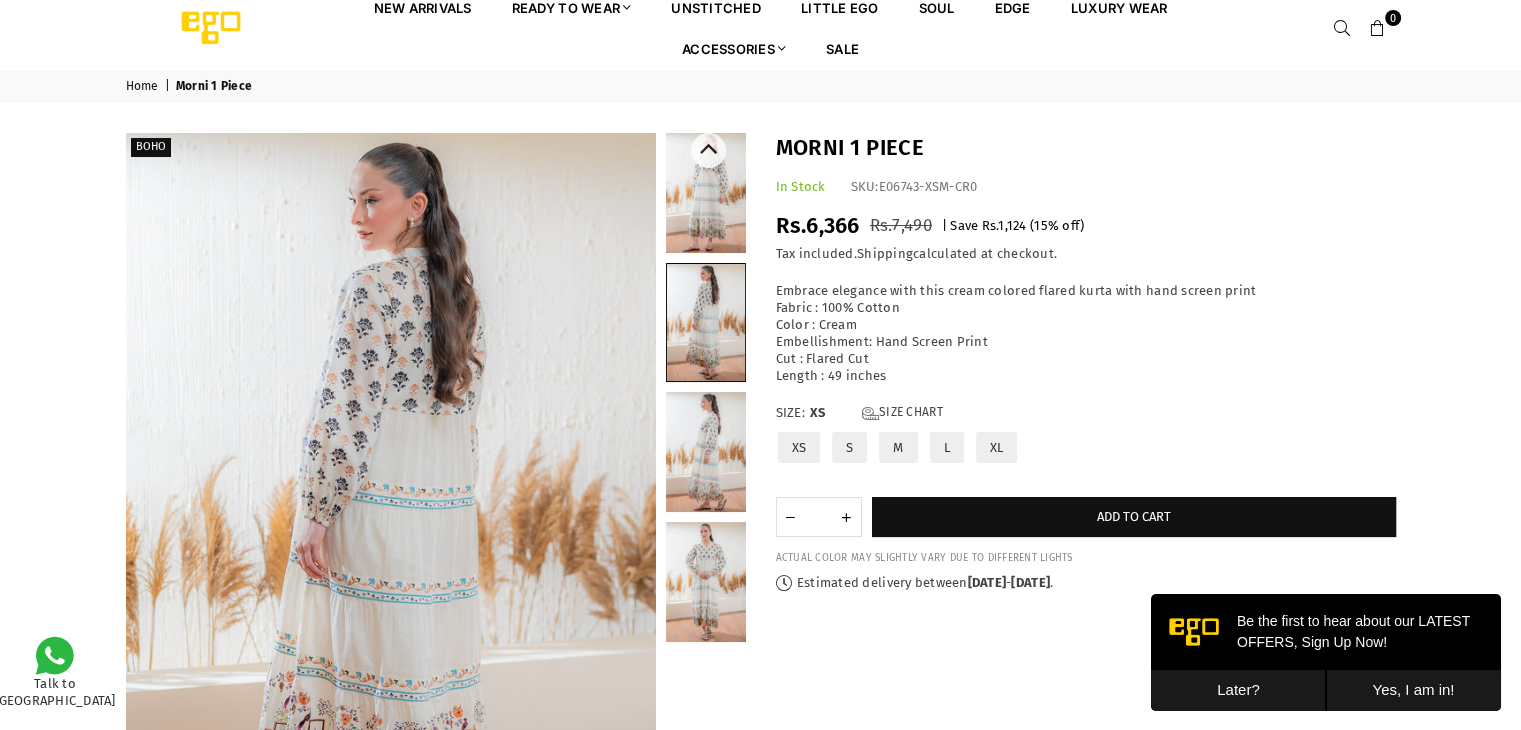 scroll, scrollTop: 0, scrollLeft: 0, axis: both 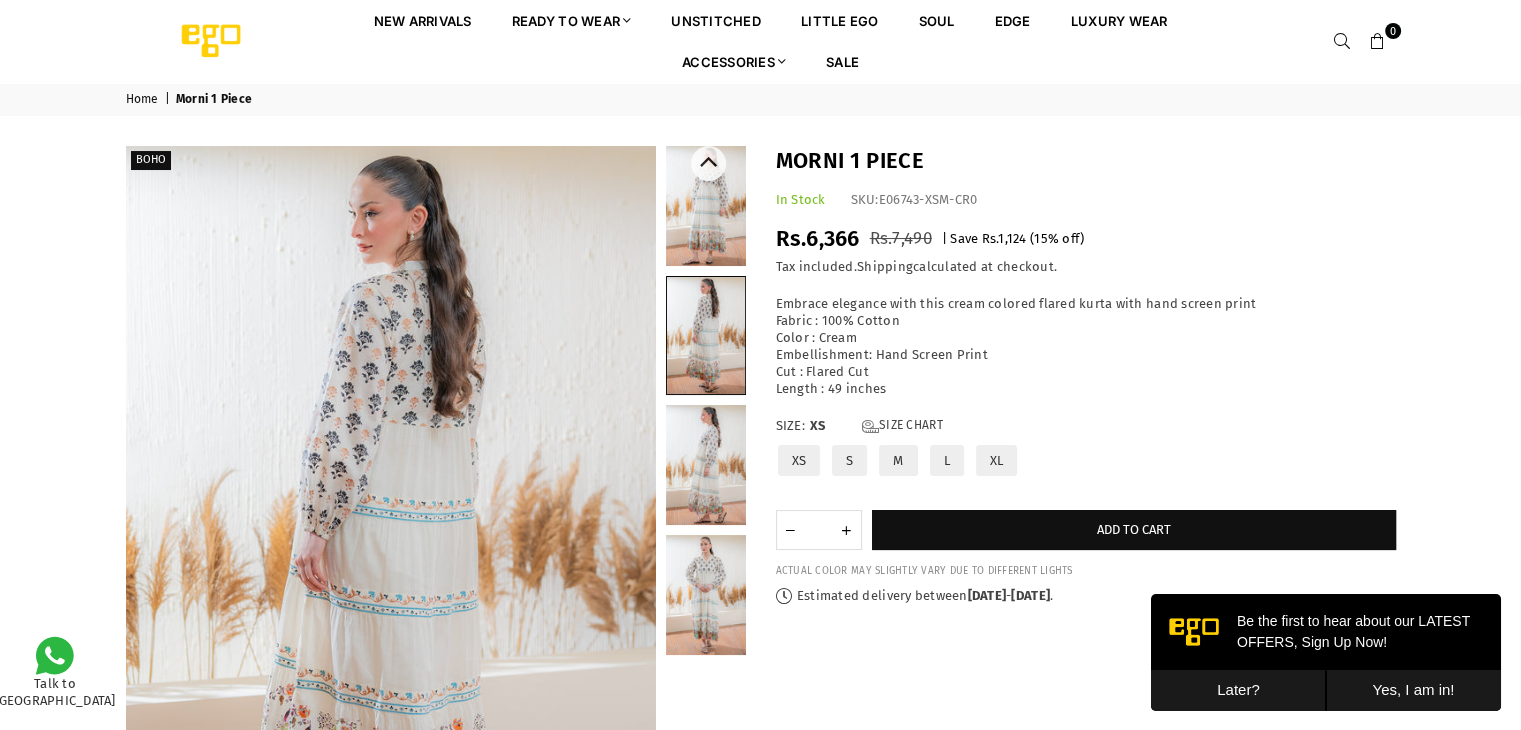 click at bounding box center (706, 335) 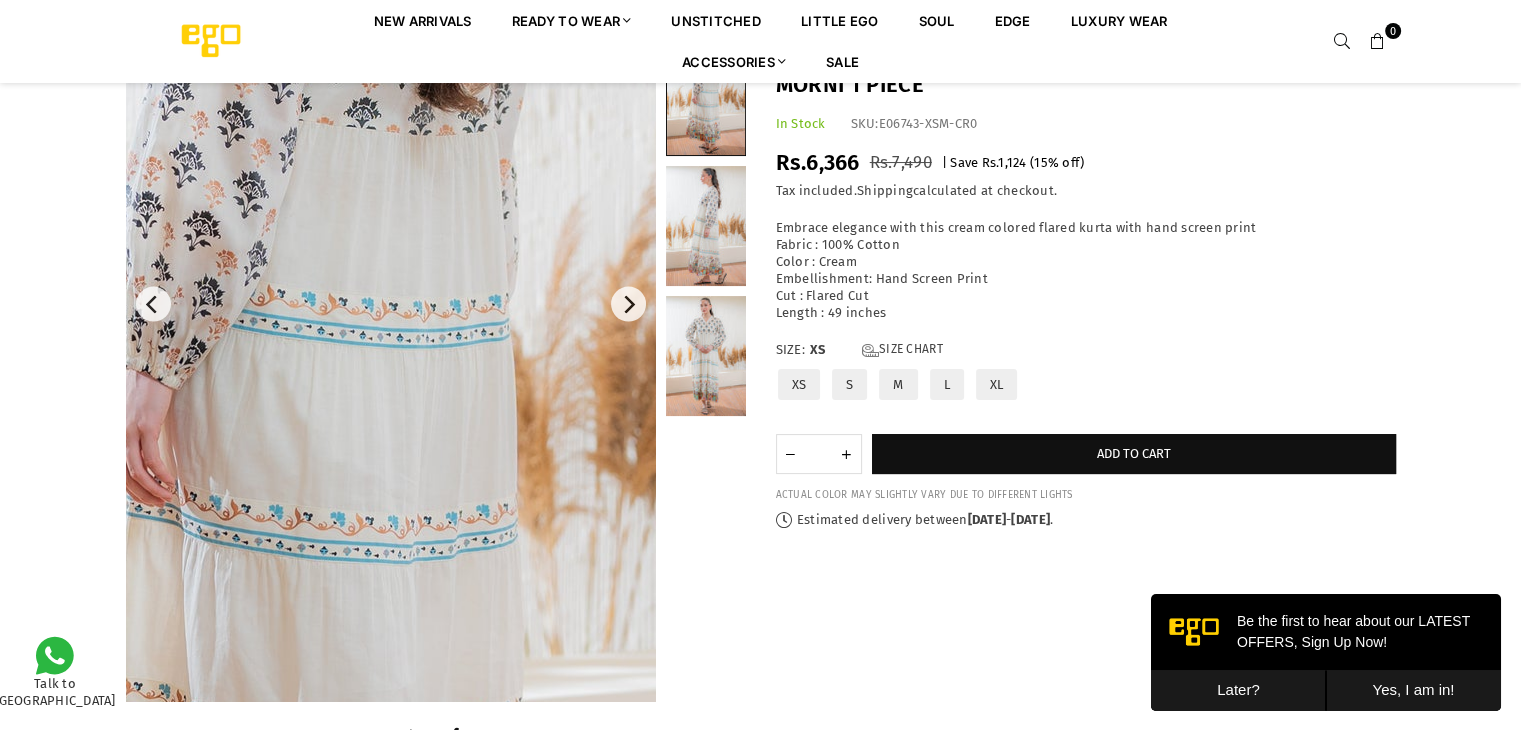 scroll, scrollTop: 282, scrollLeft: 0, axis: vertical 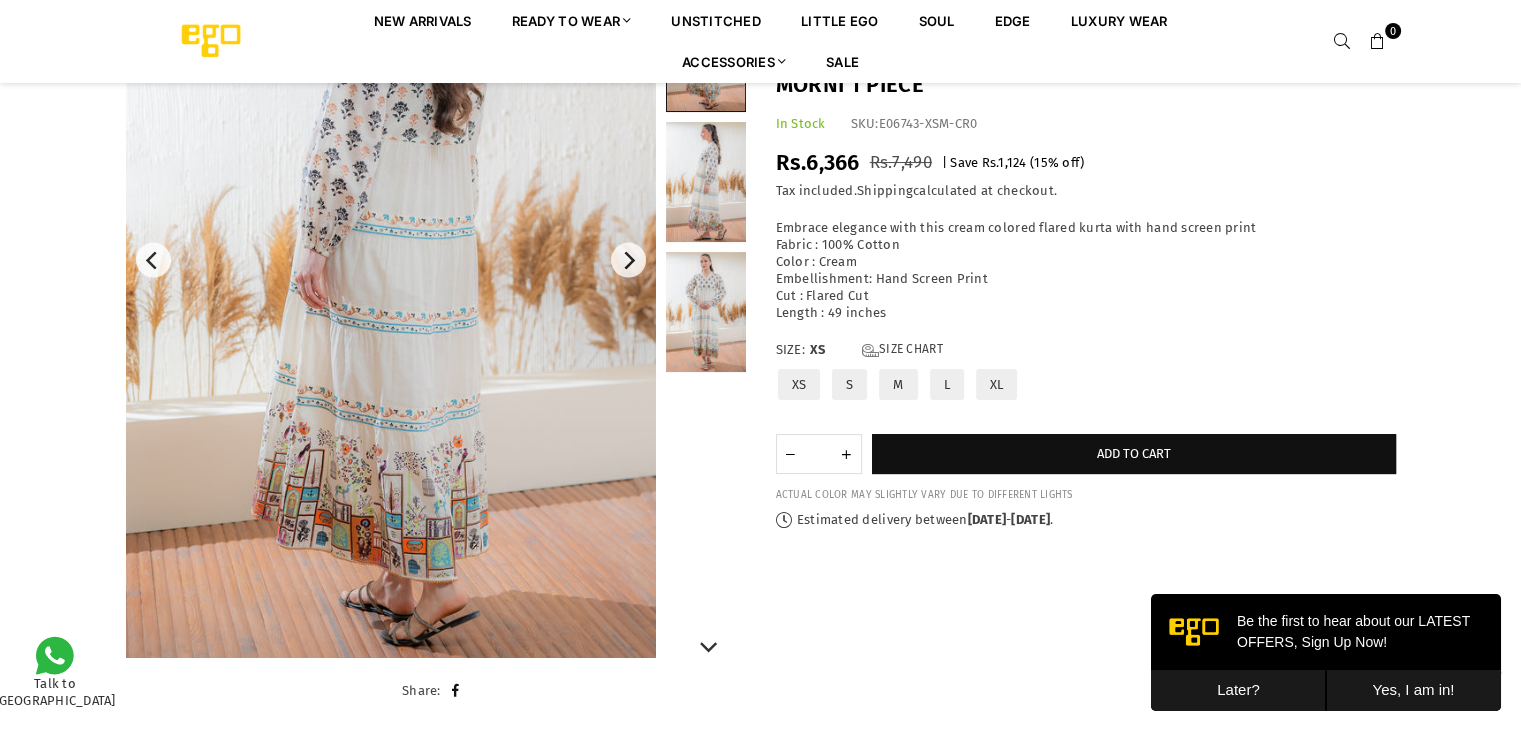 click at bounding box center [706, 182] 